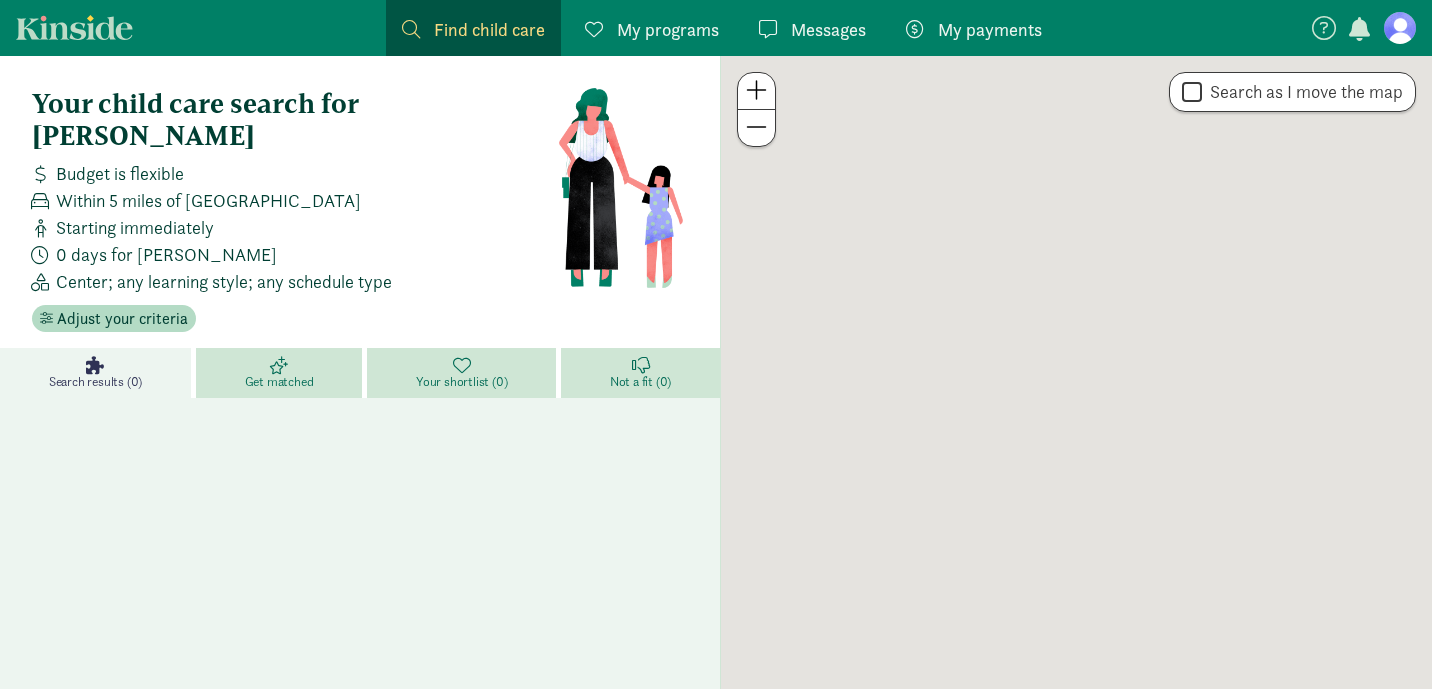 scroll, scrollTop: 0, scrollLeft: 0, axis: both 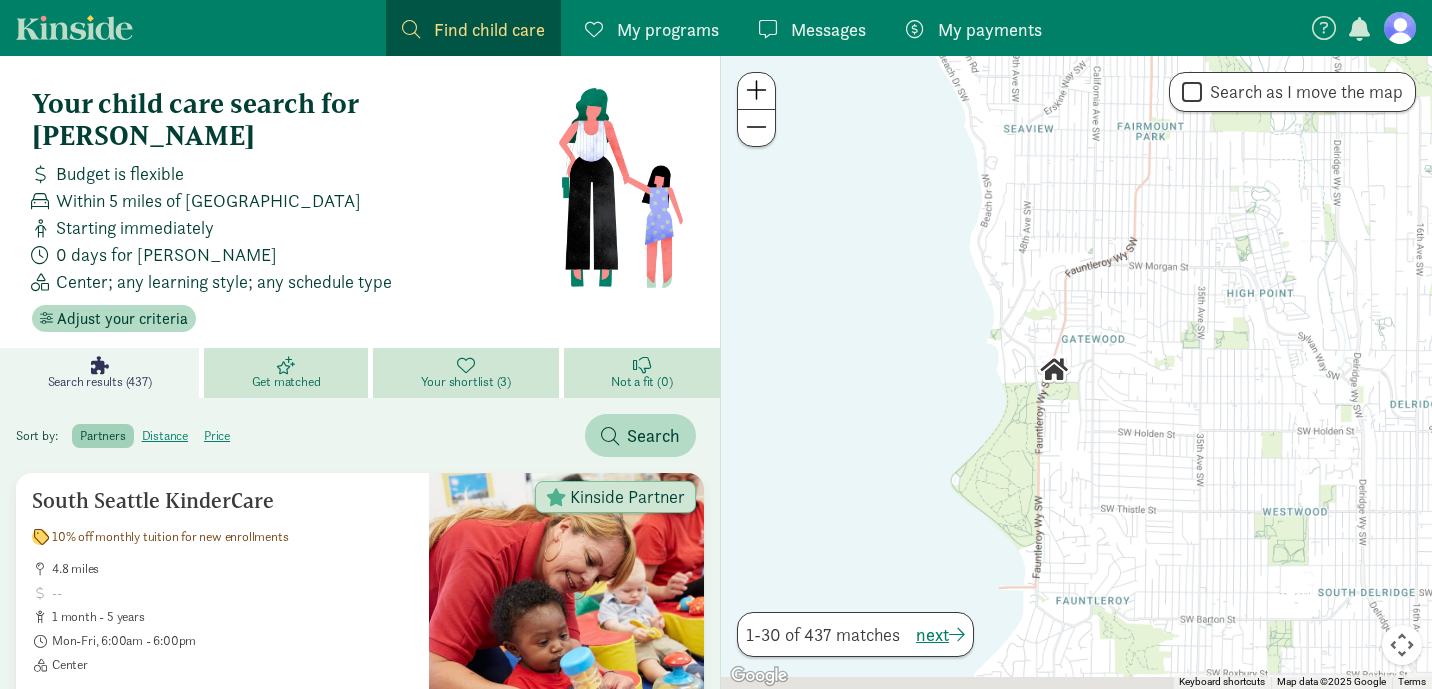 click at bounding box center [1076, 372] 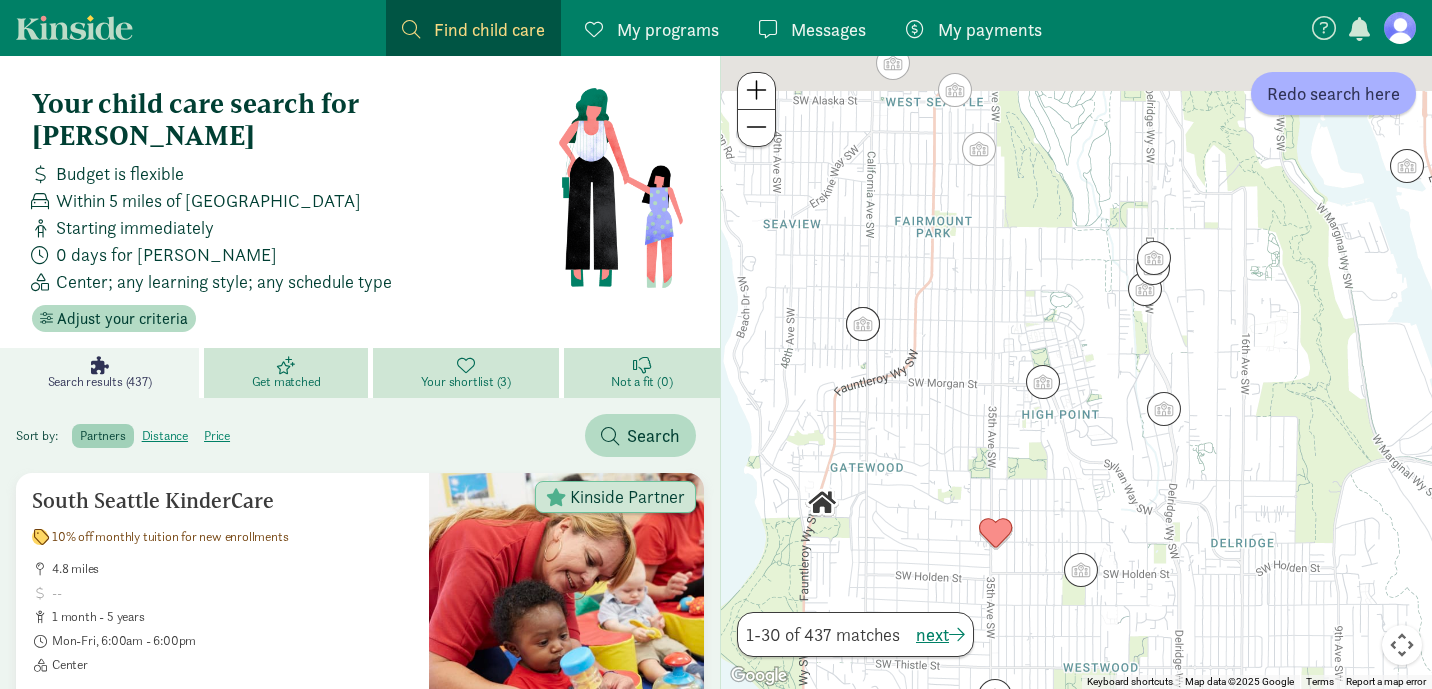 drag, startPoint x: 980, startPoint y: 337, endPoint x: 1093, endPoint y: 442, distance: 154.25304 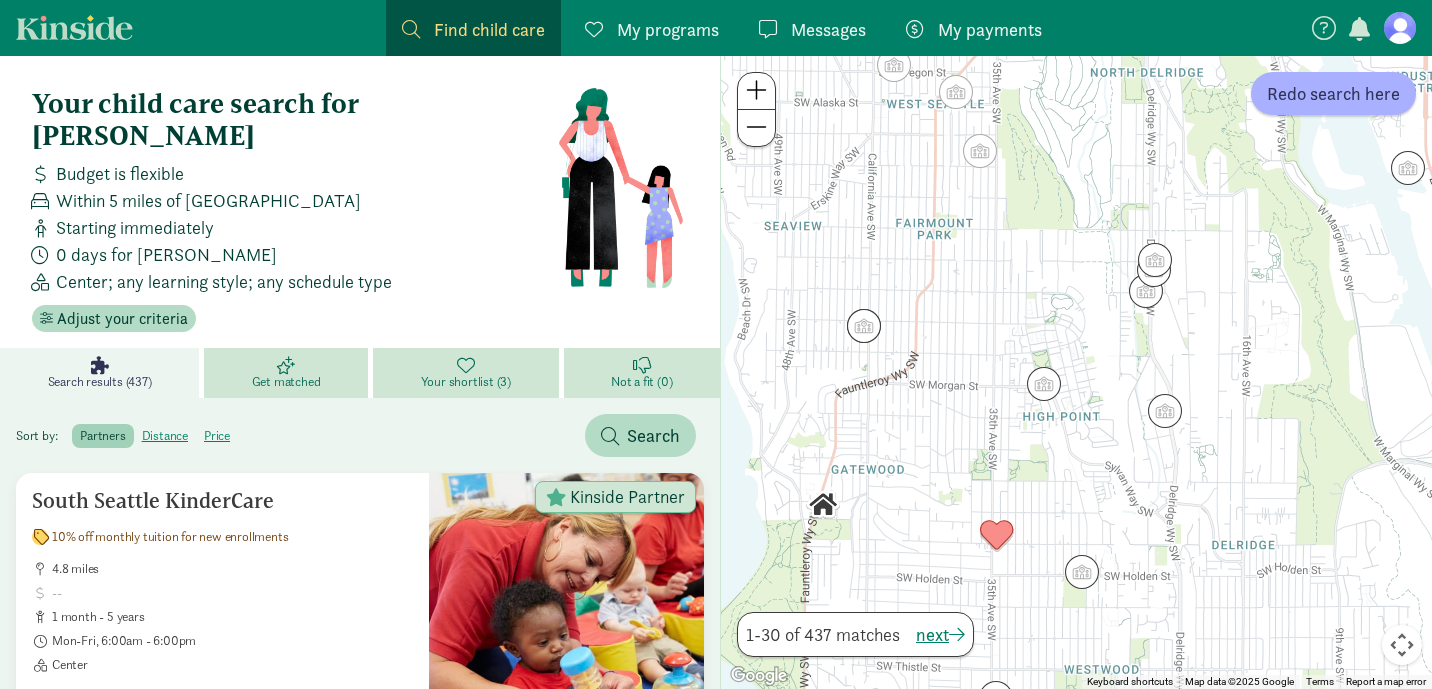 drag, startPoint x: 956, startPoint y: 298, endPoint x: 996, endPoint y: 331, distance: 51.855568 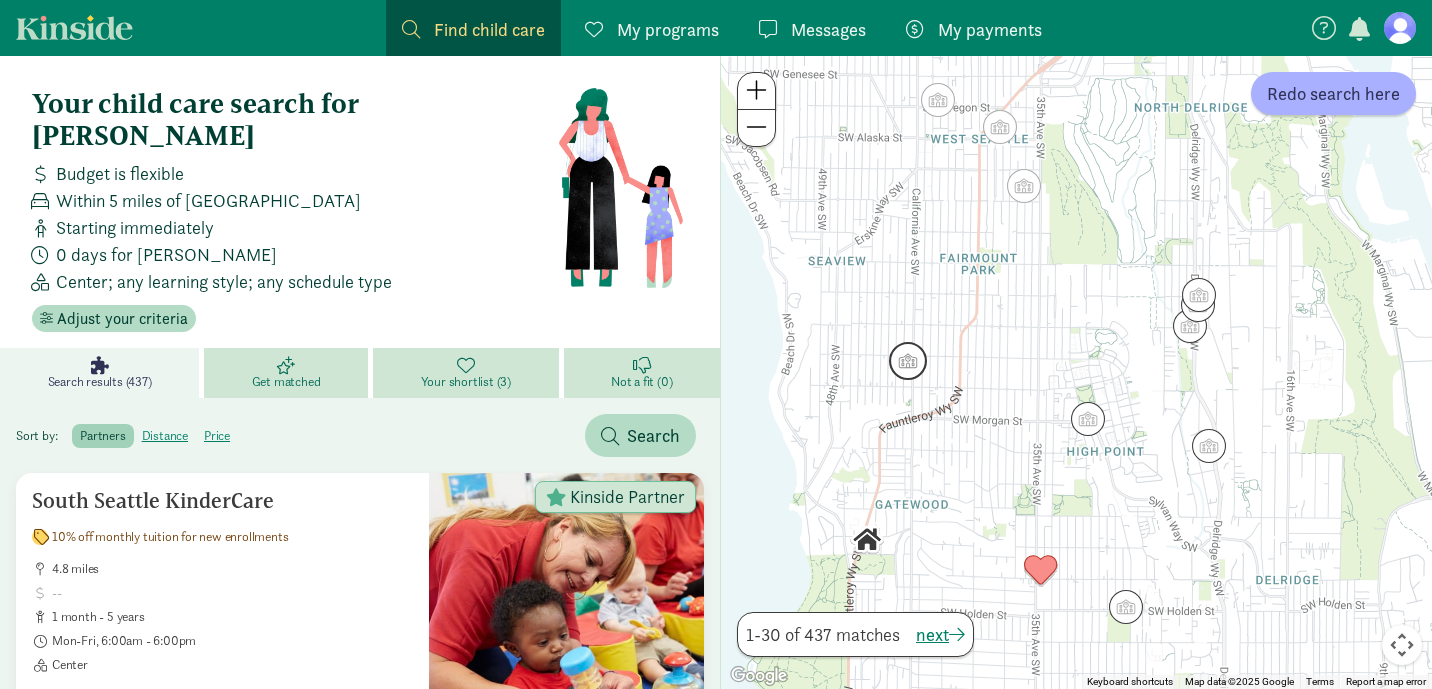 click at bounding box center (908, 361) 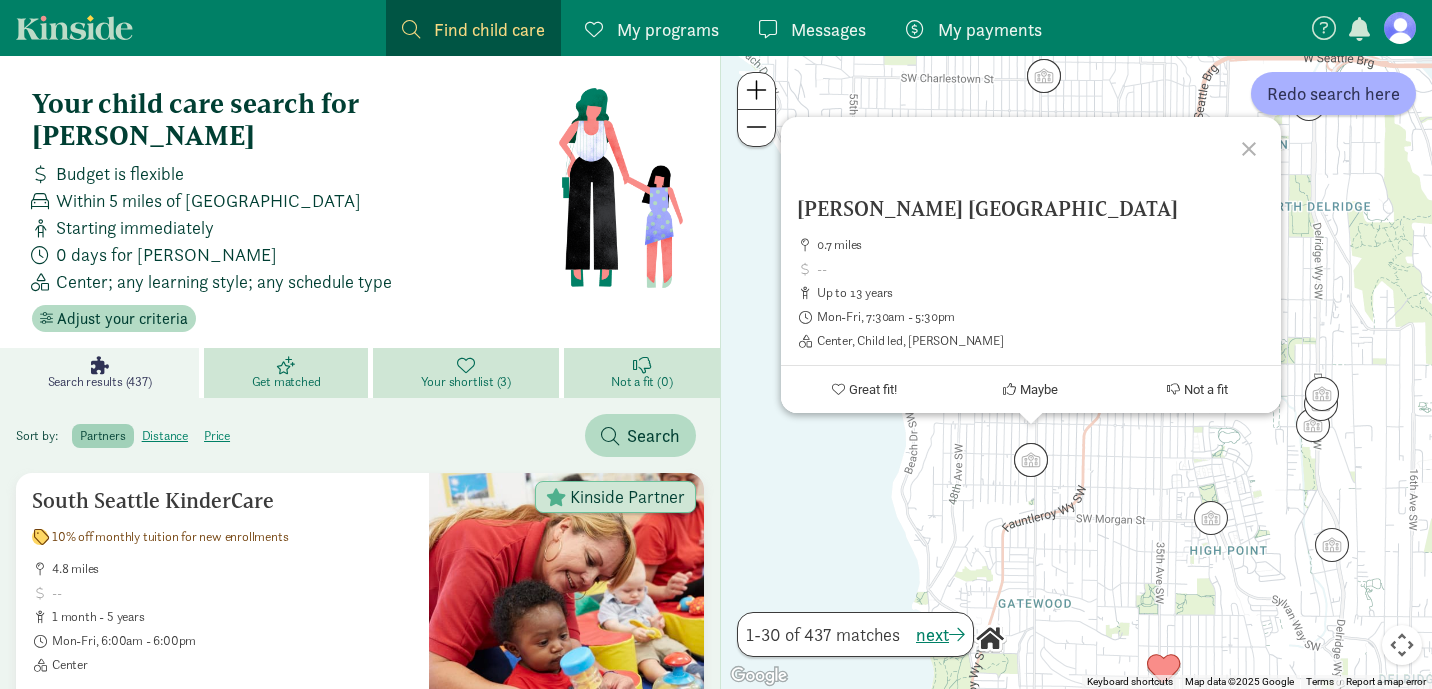 click 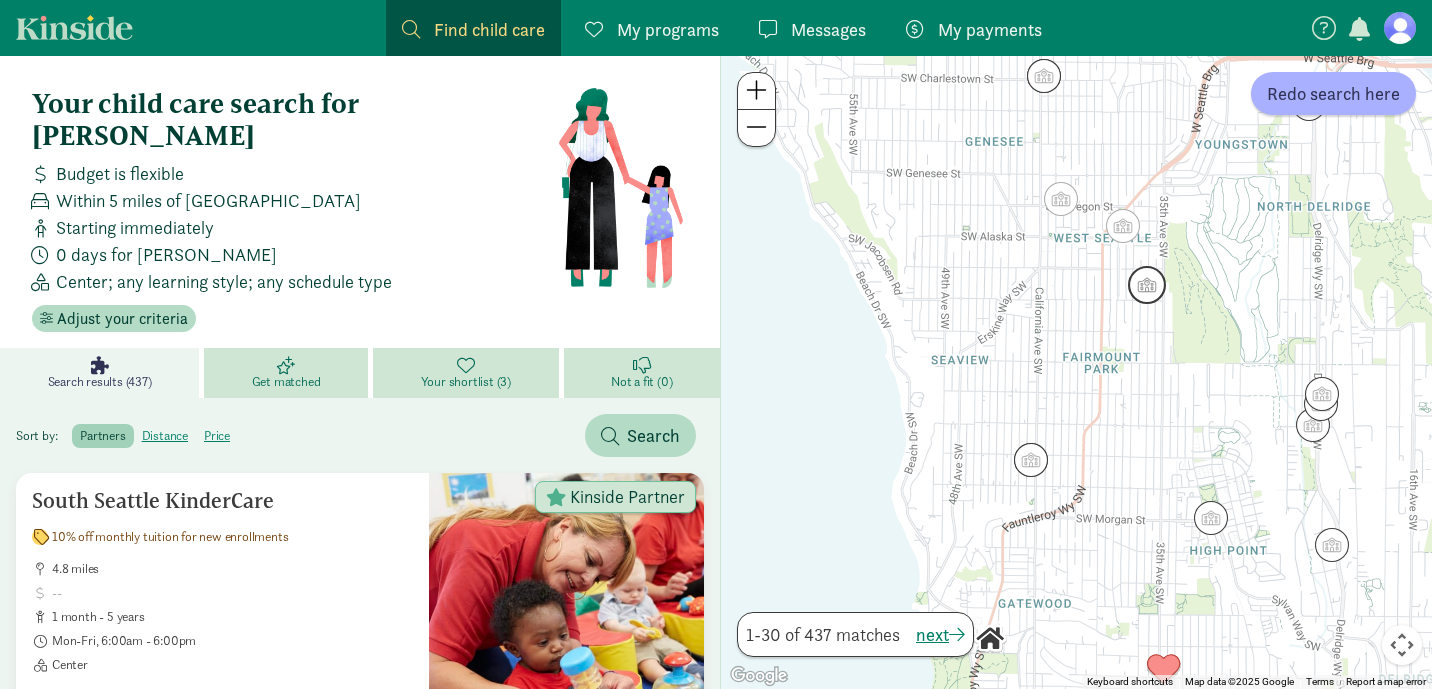 click at bounding box center (1147, 285) 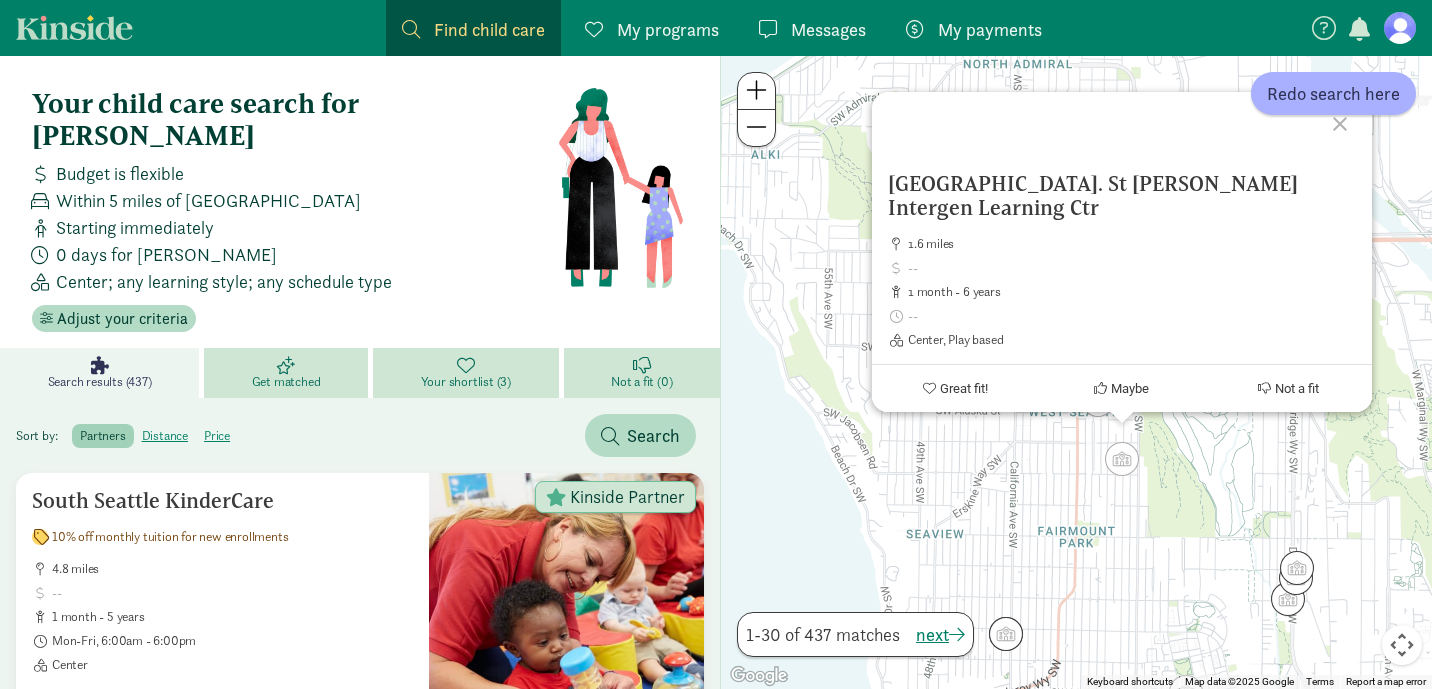 click 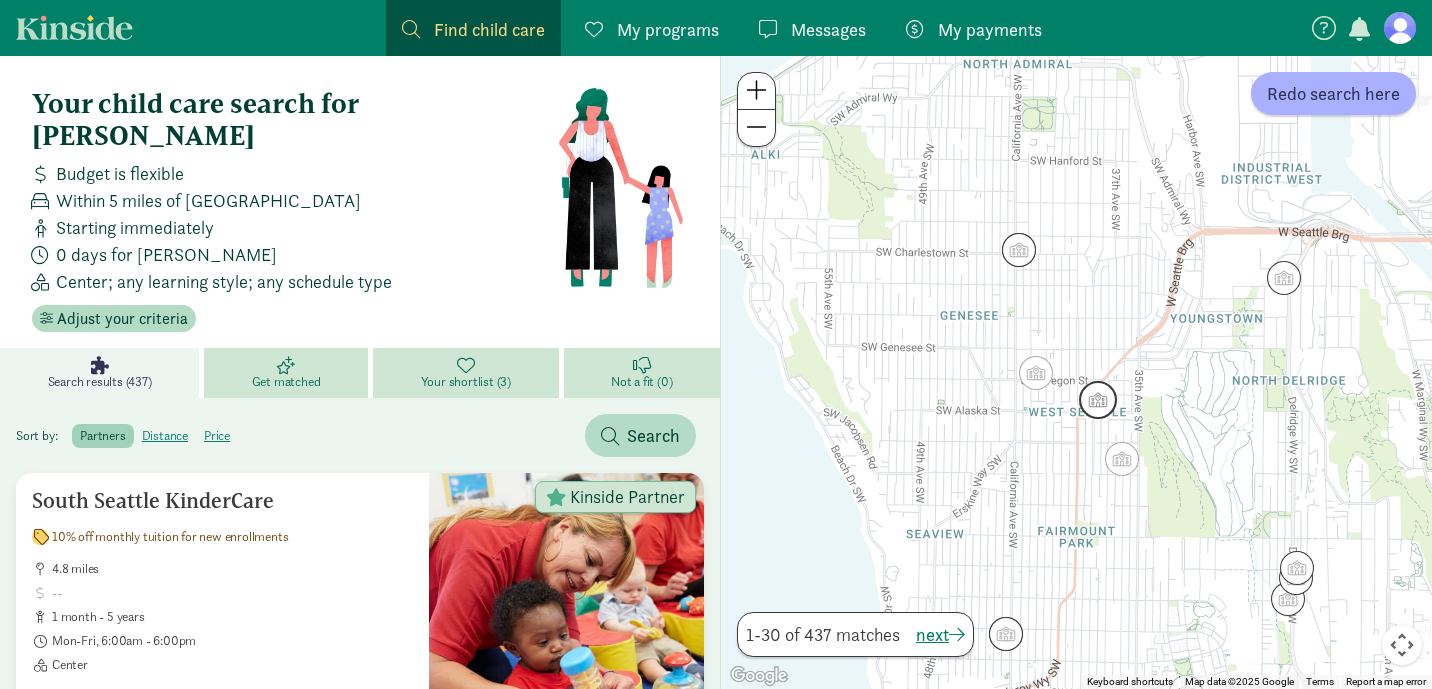 click at bounding box center (1098, 400) 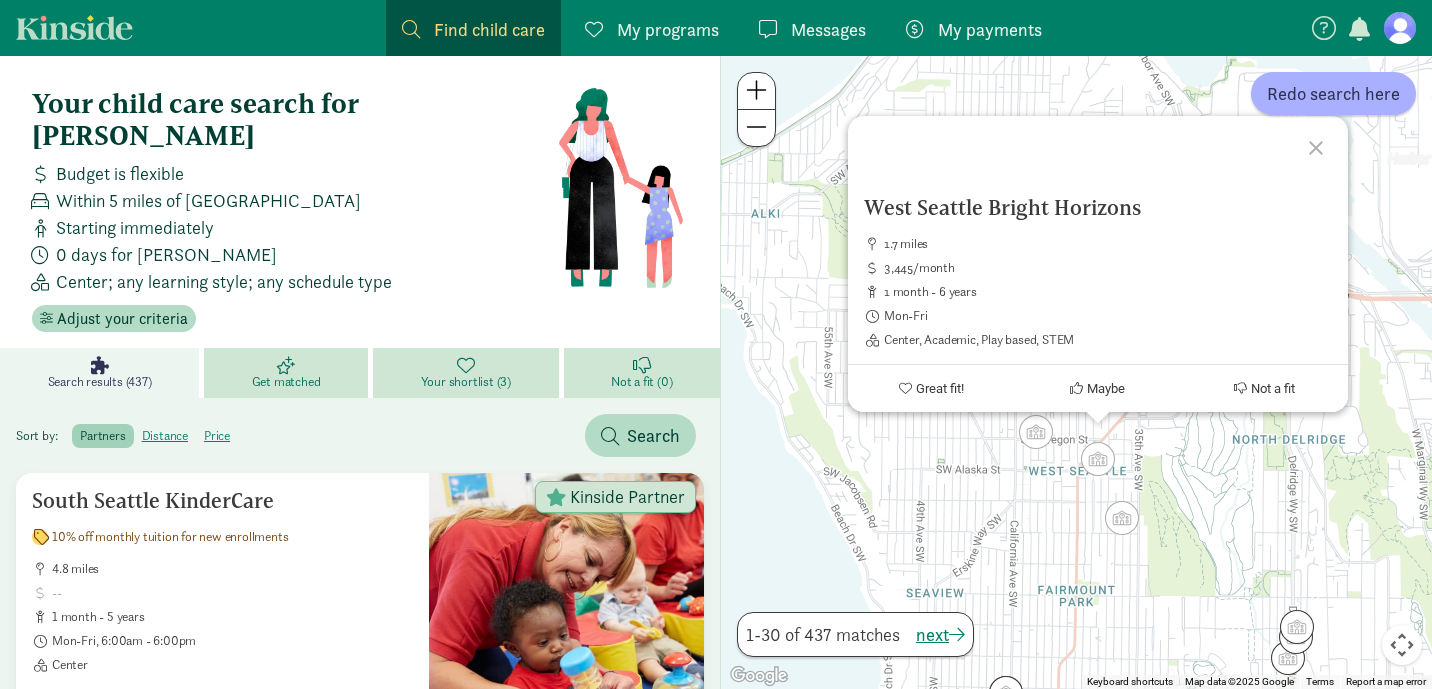 click 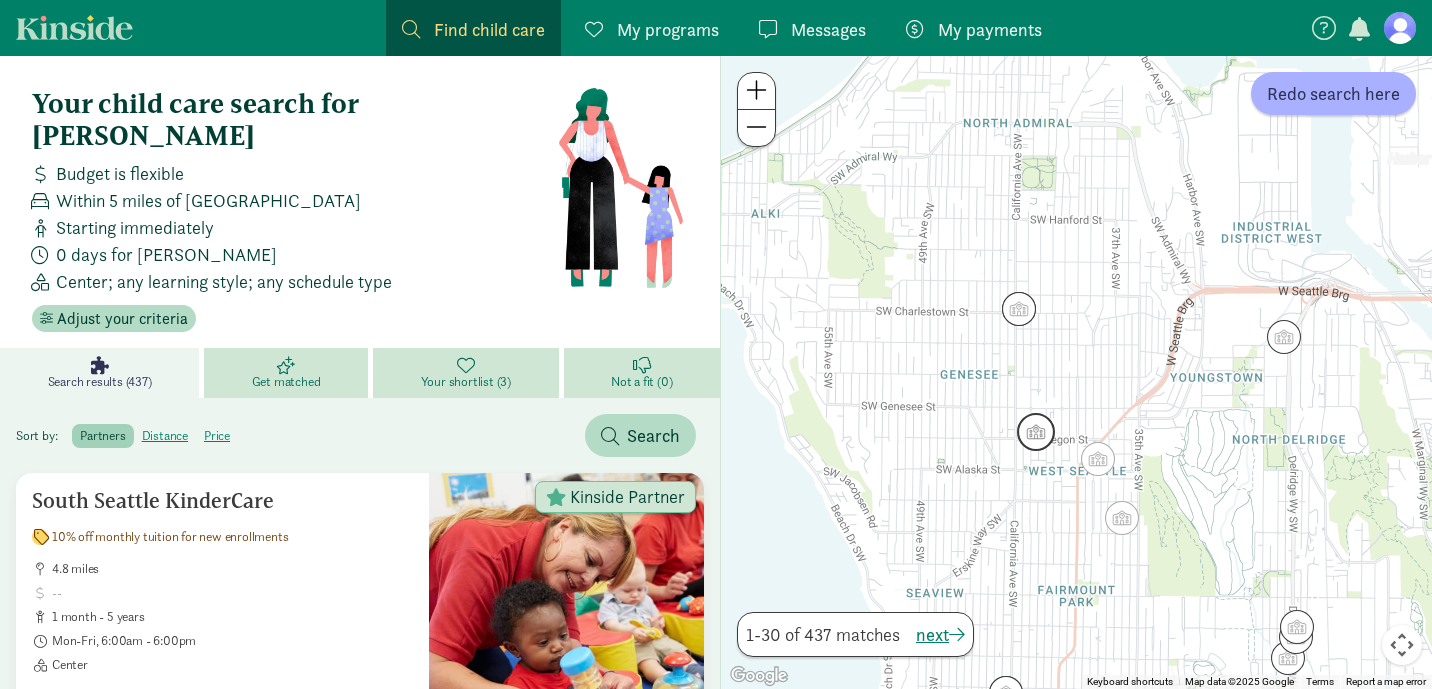 click at bounding box center [1036, 432] 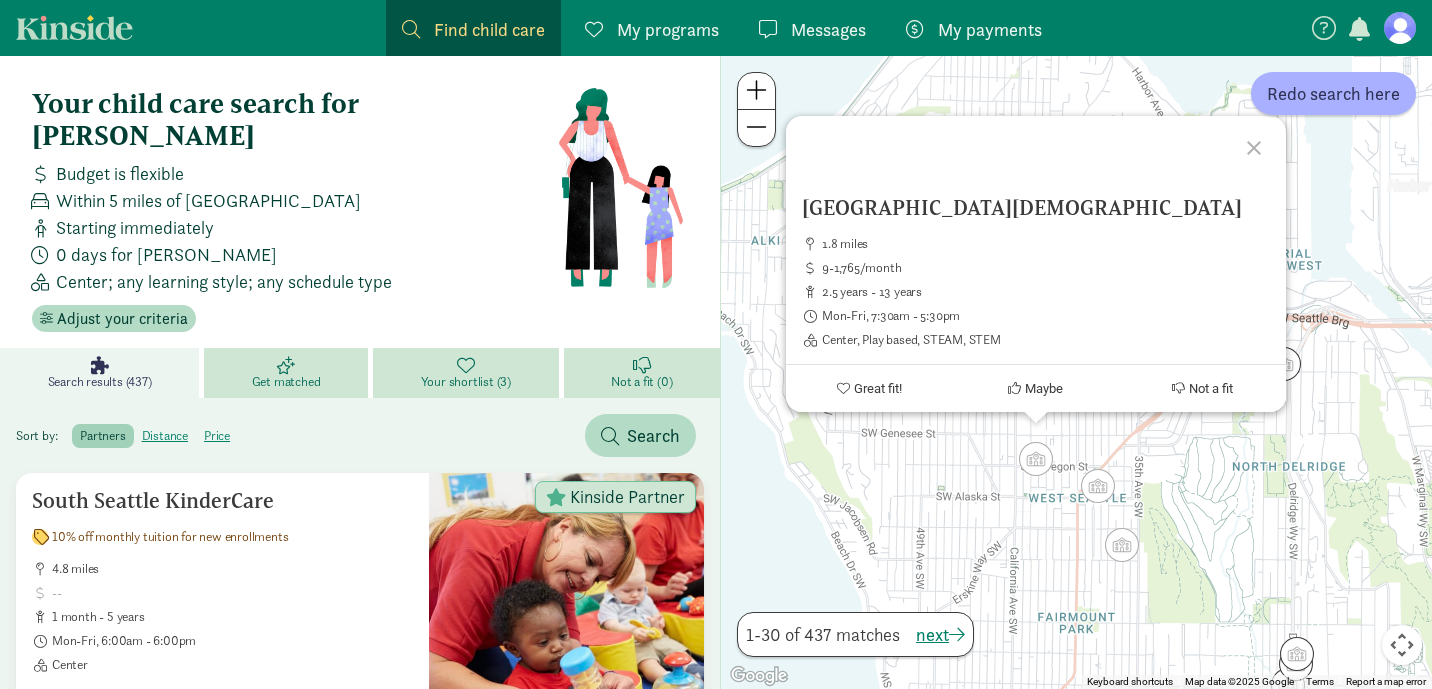 click 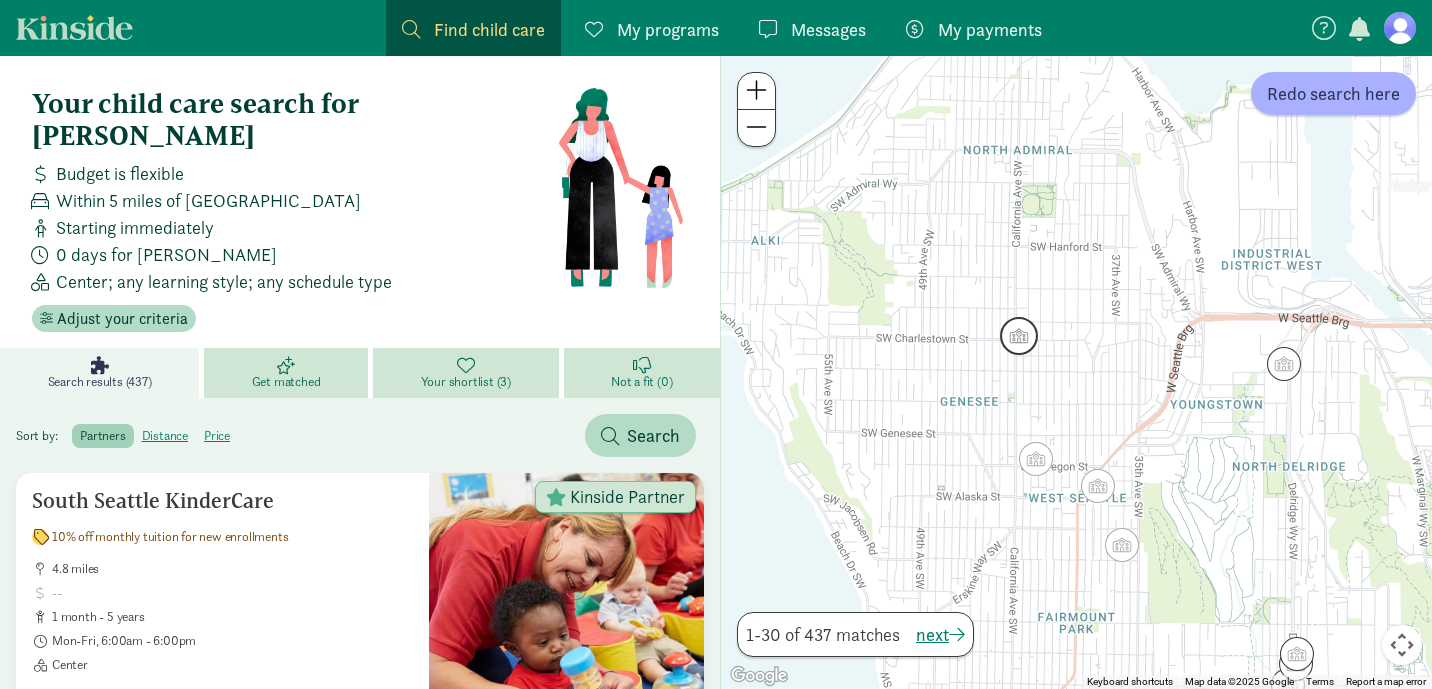 click at bounding box center [1019, 336] 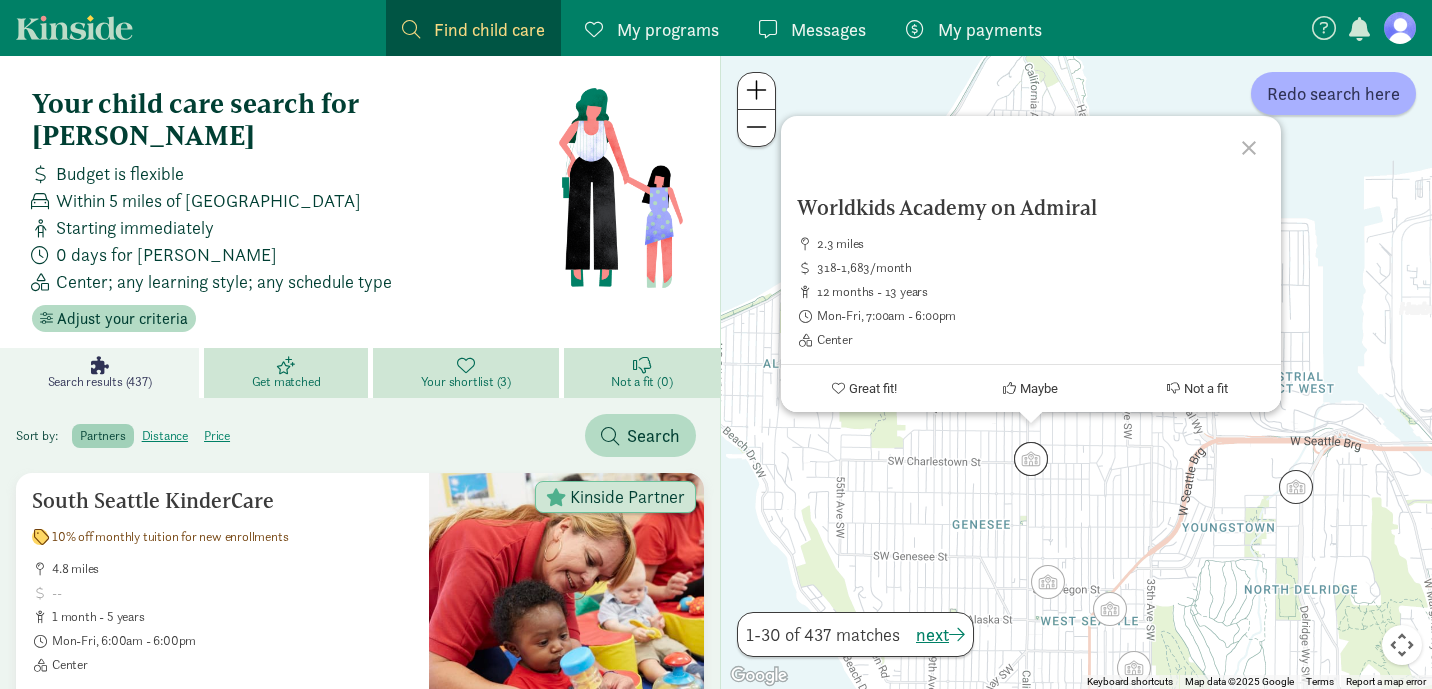 click 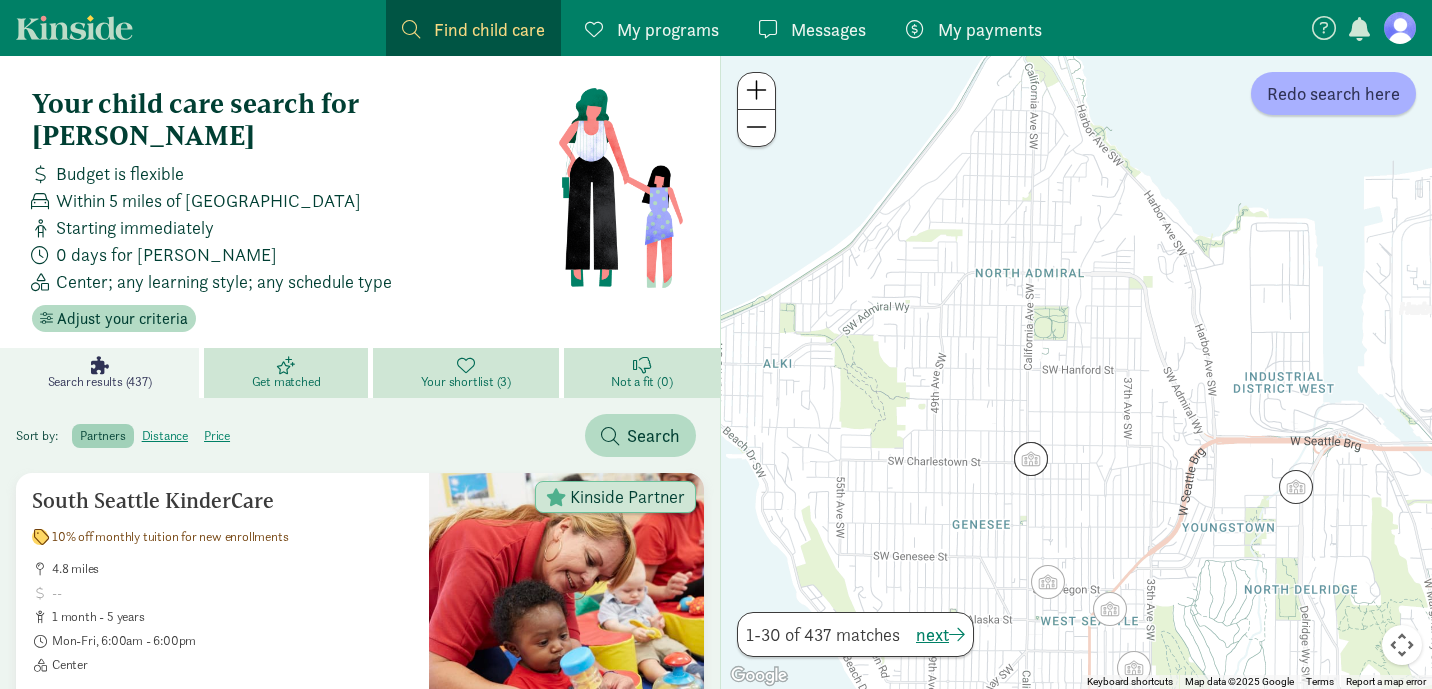 scroll, scrollTop: 0, scrollLeft: 0, axis: both 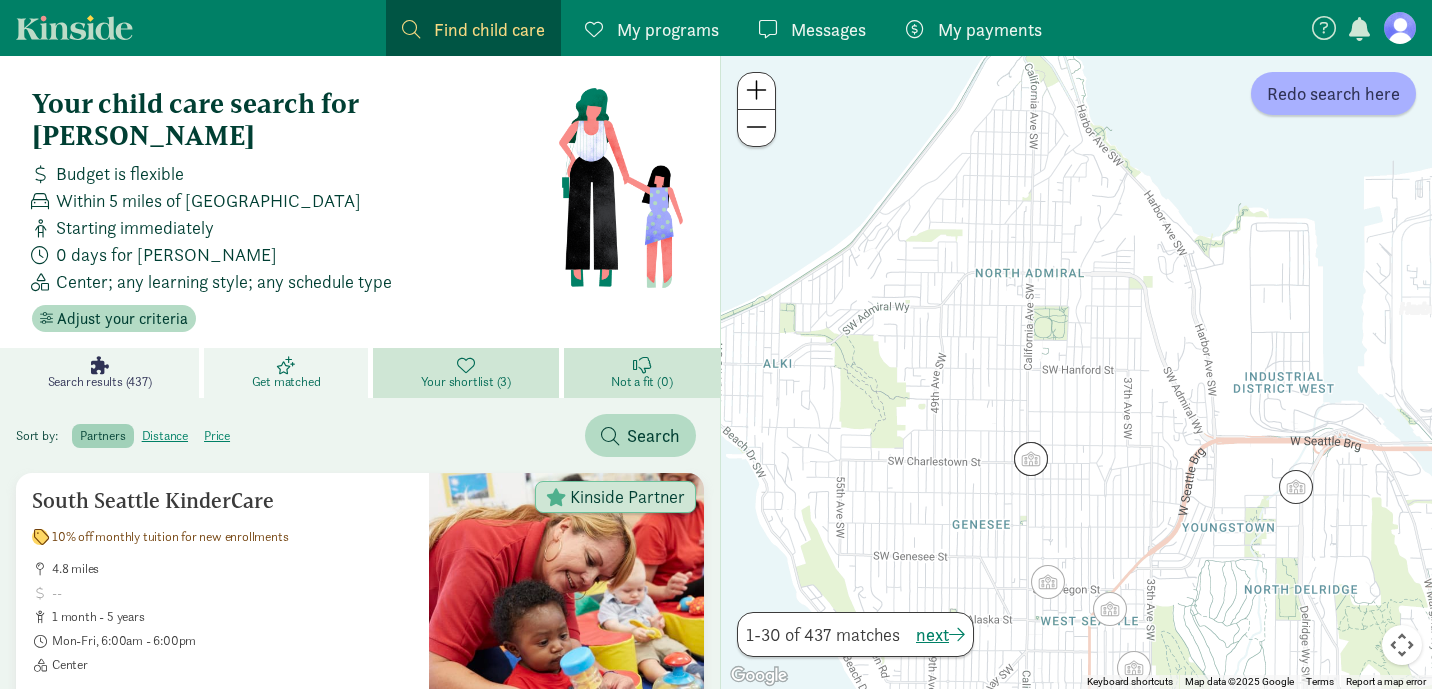 click on "Get matched" at bounding box center (286, 382) 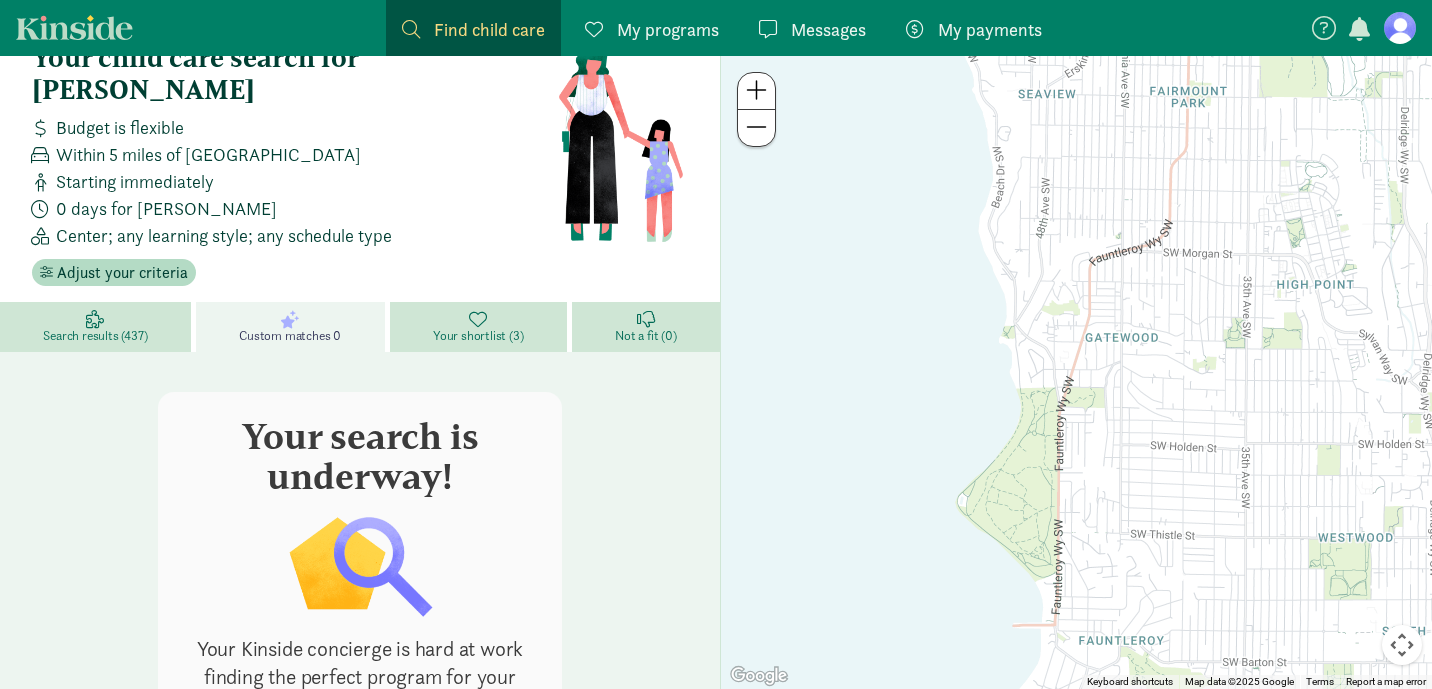 scroll, scrollTop: 44, scrollLeft: 0, axis: vertical 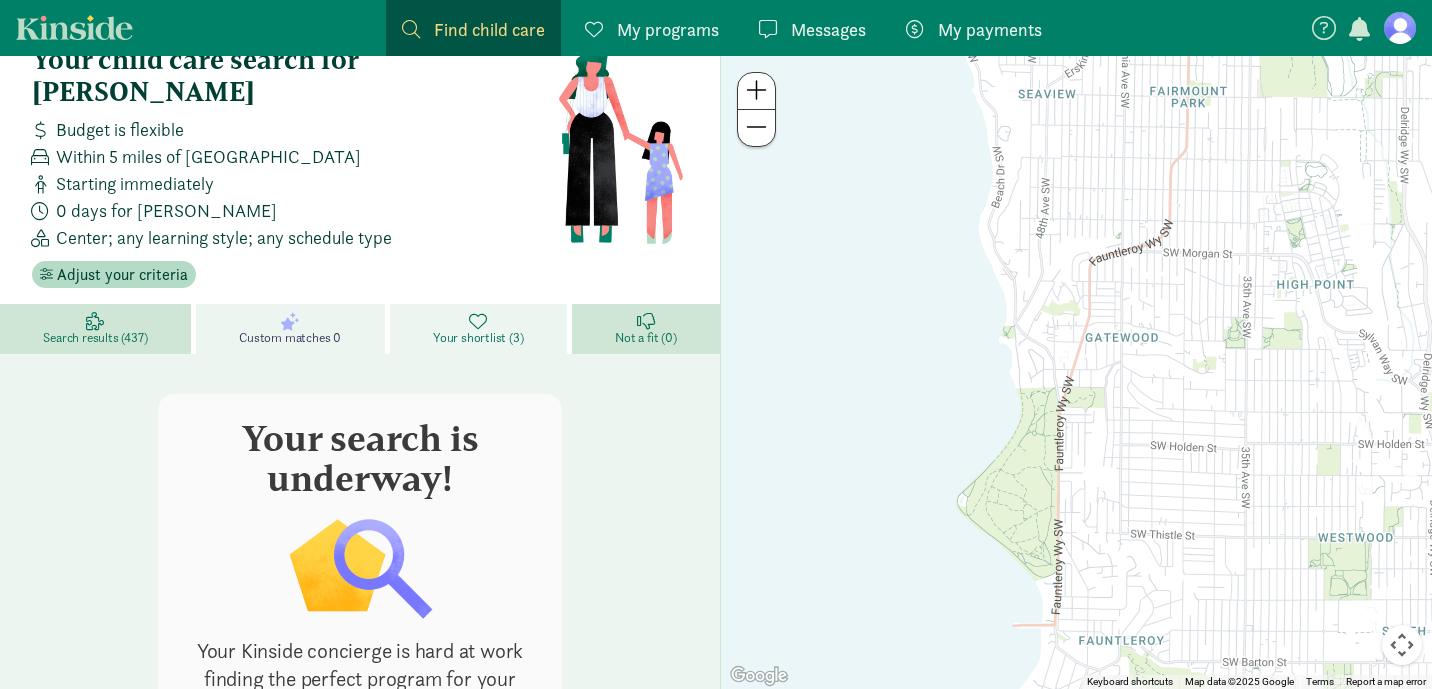 click on "Your shortlist (3)" at bounding box center [481, 329] 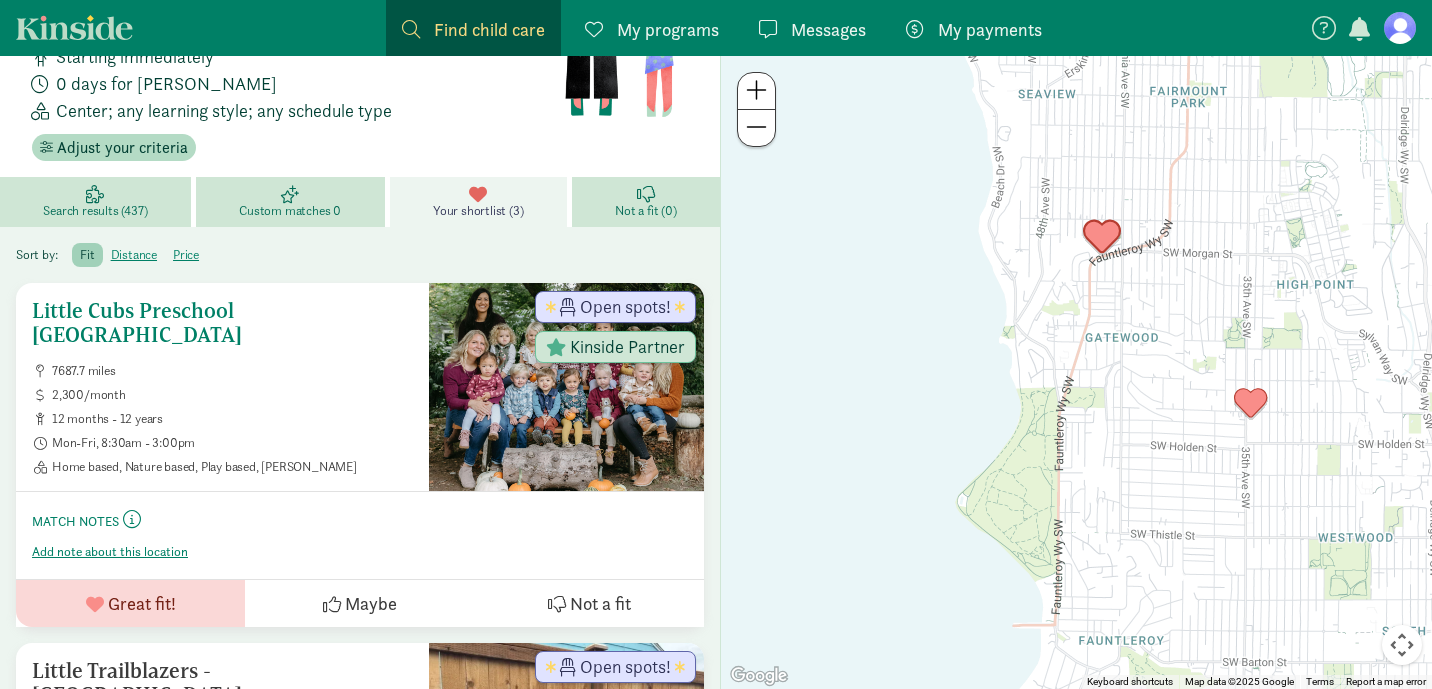scroll, scrollTop: 129, scrollLeft: 0, axis: vertical 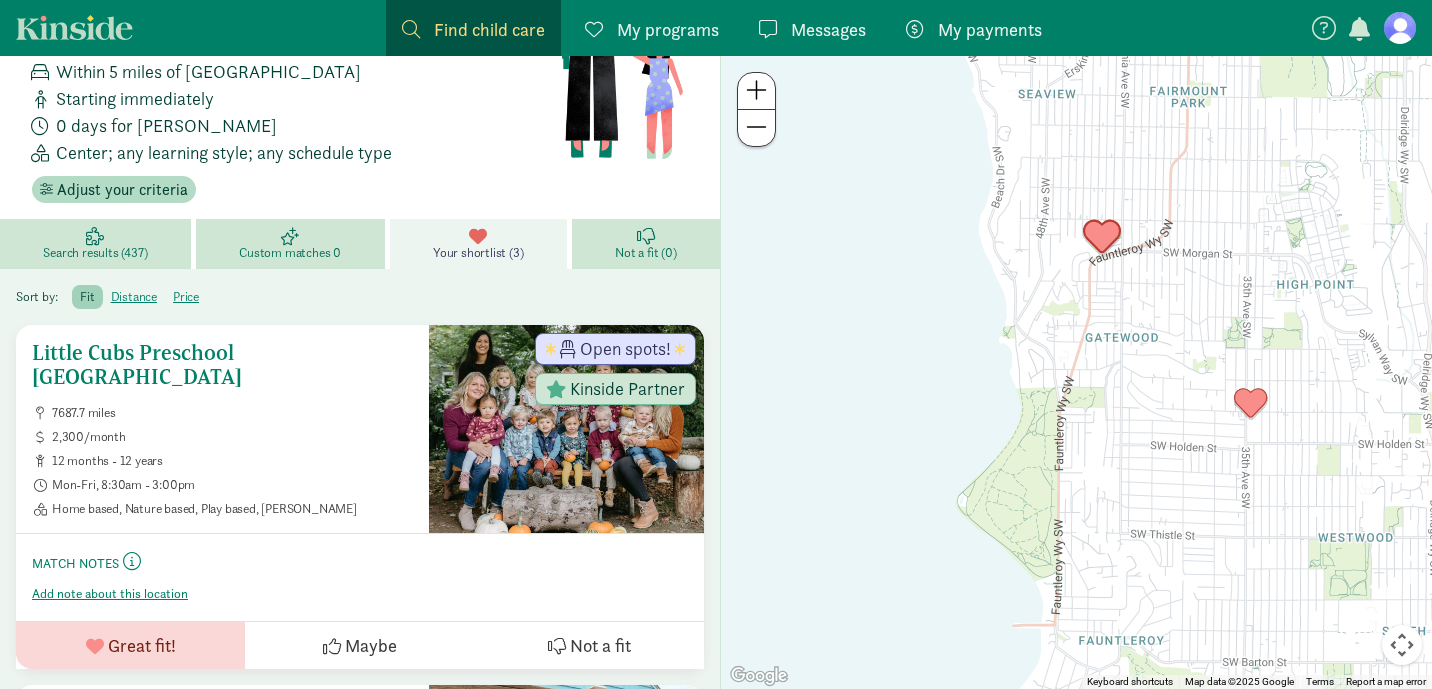 click on "Little Cubs Preschool [GEOGRAPHIC_DATA]" at bounding box center (222, 365) 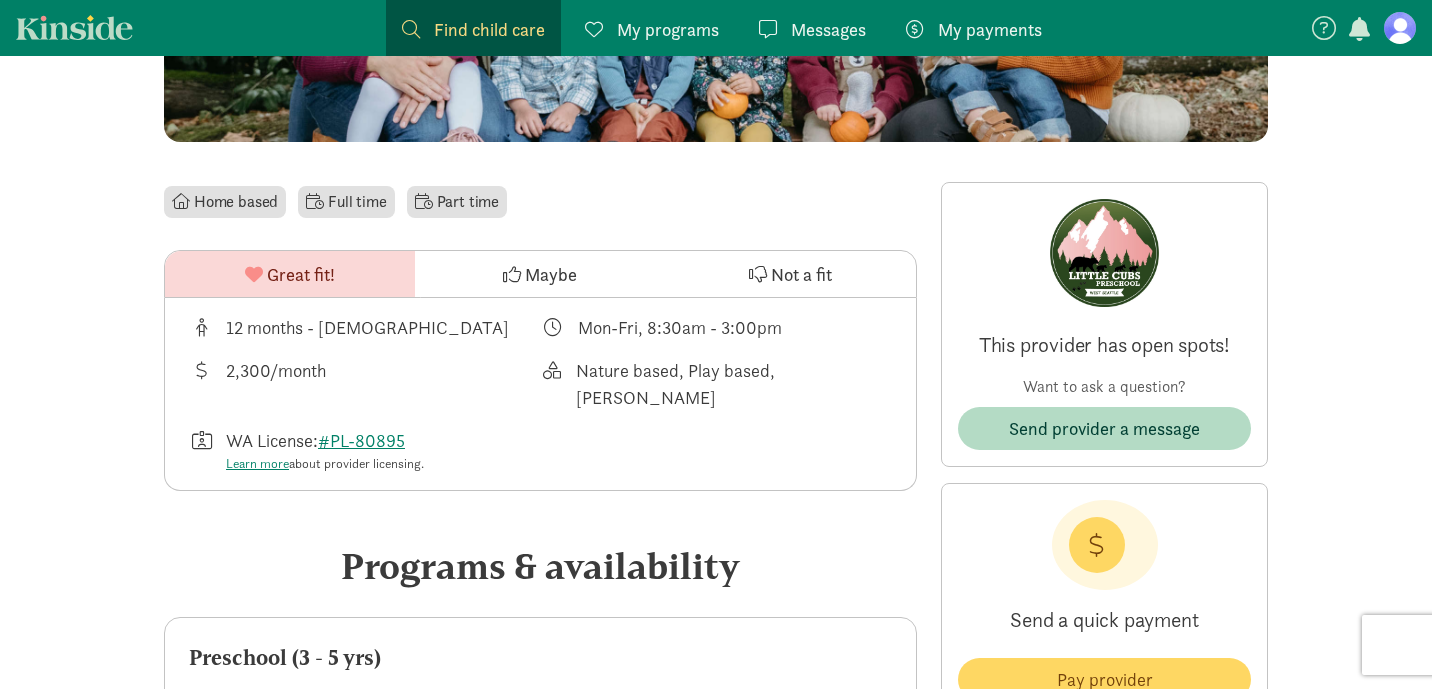 scroll, scrollTop: 390, scrollLeft: 0, axis: vertical 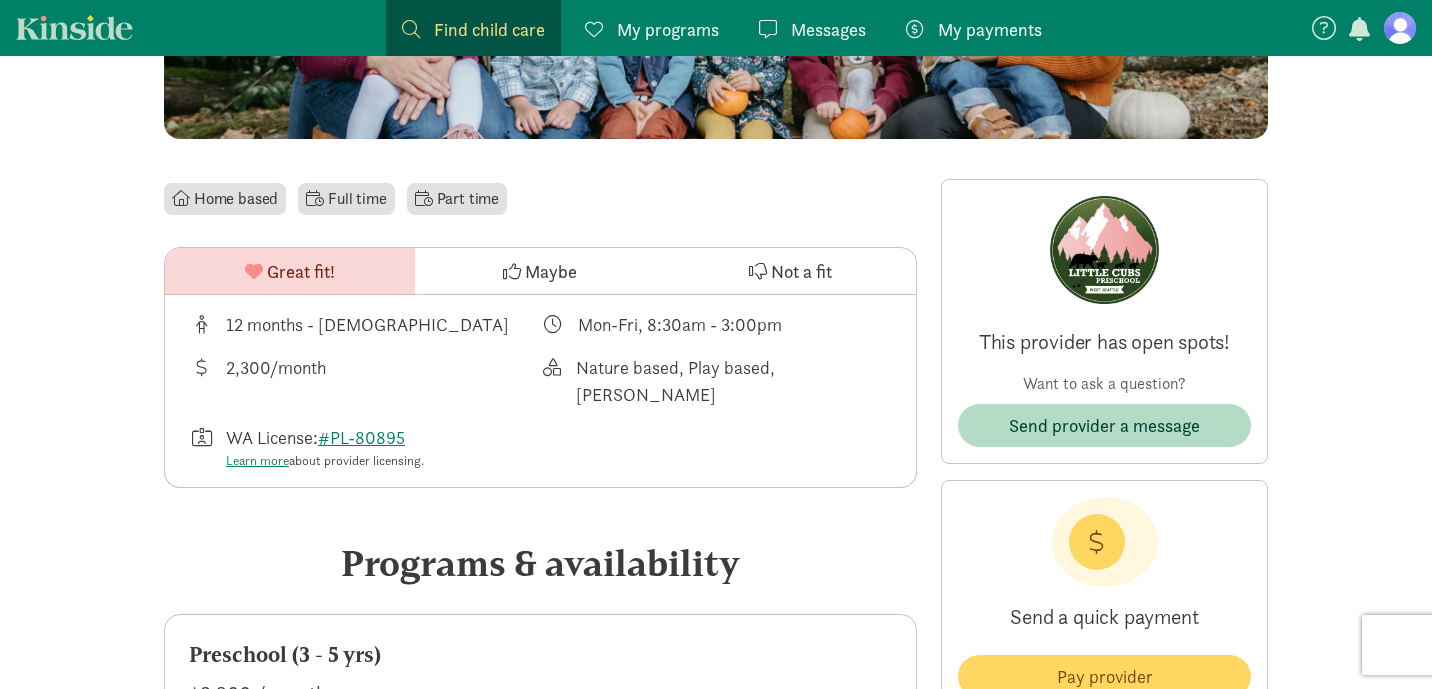 click on "Programs & availability" at bounding box center [540, 563] 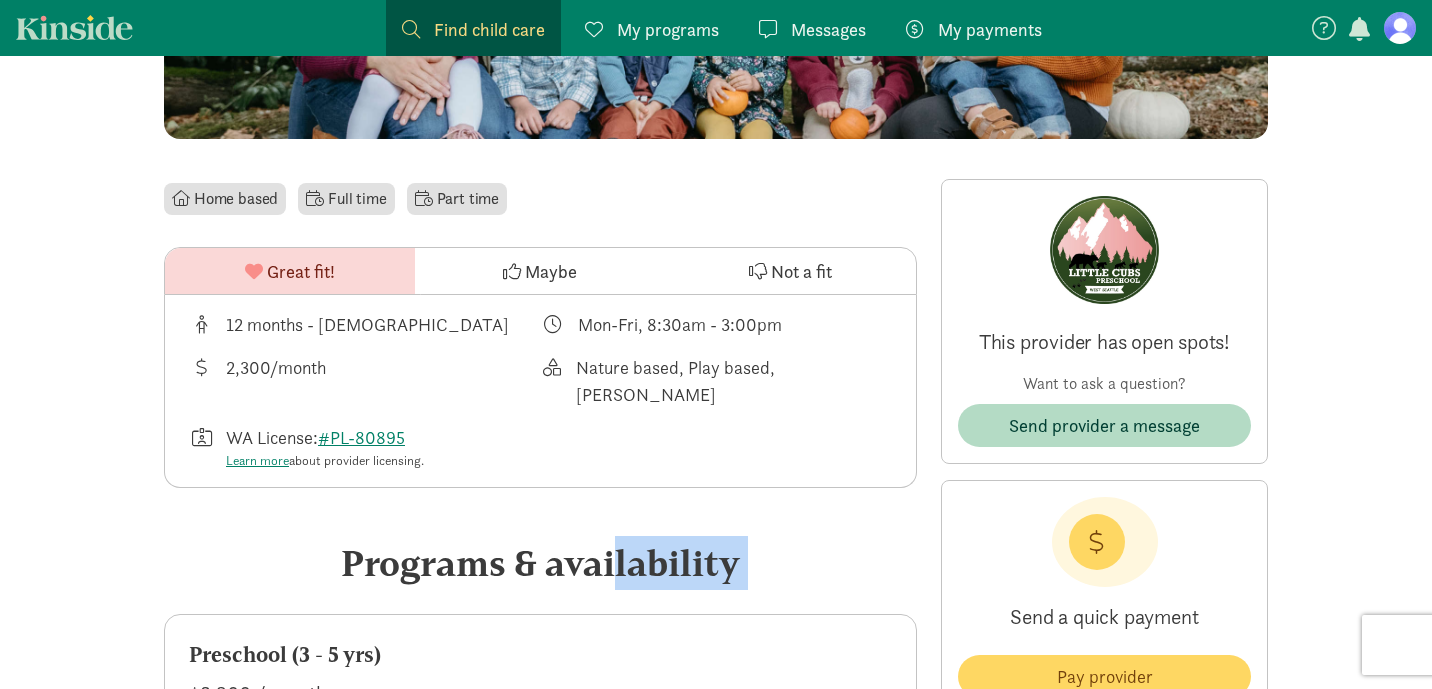 click on "Programs & availability" at bounding box center [540, 563] 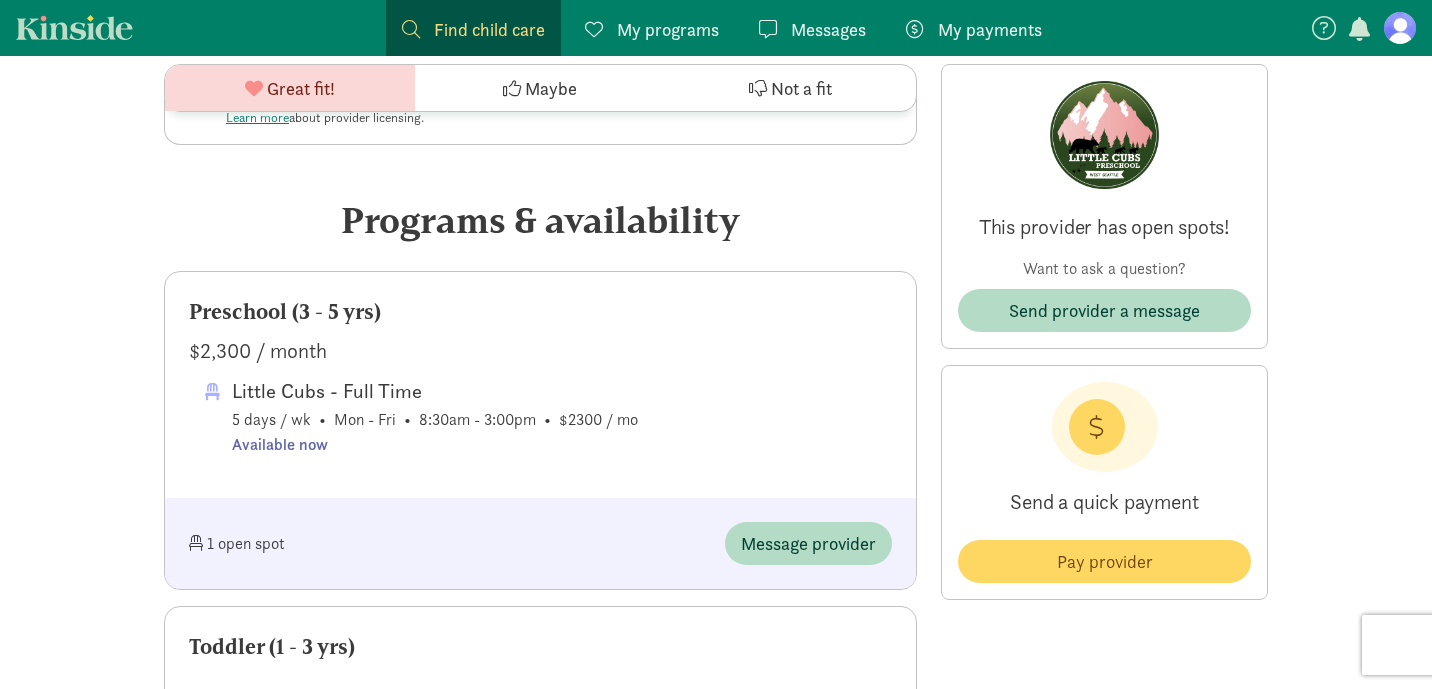 scroll, scrollTop: 757, scrollLeft: 0, axis: vertical 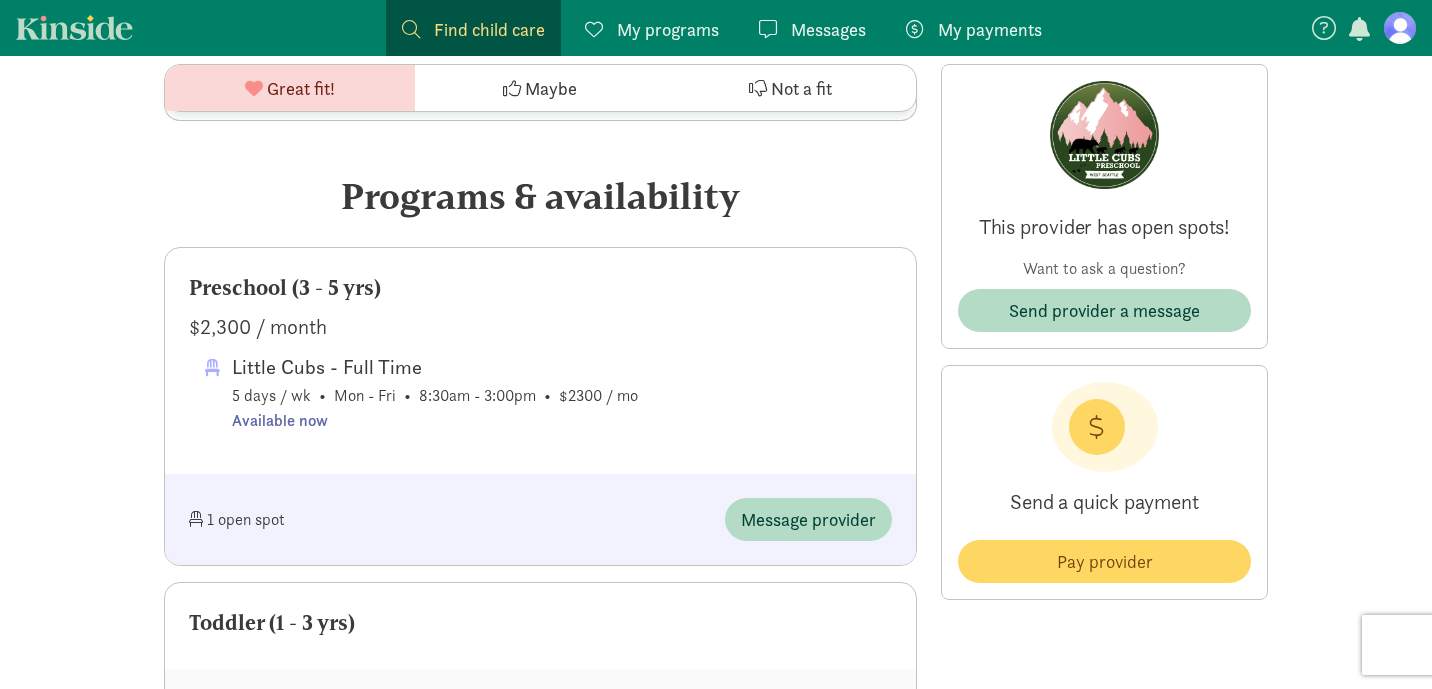 click on "$2,300 / month" at bounding box center [540, 327] 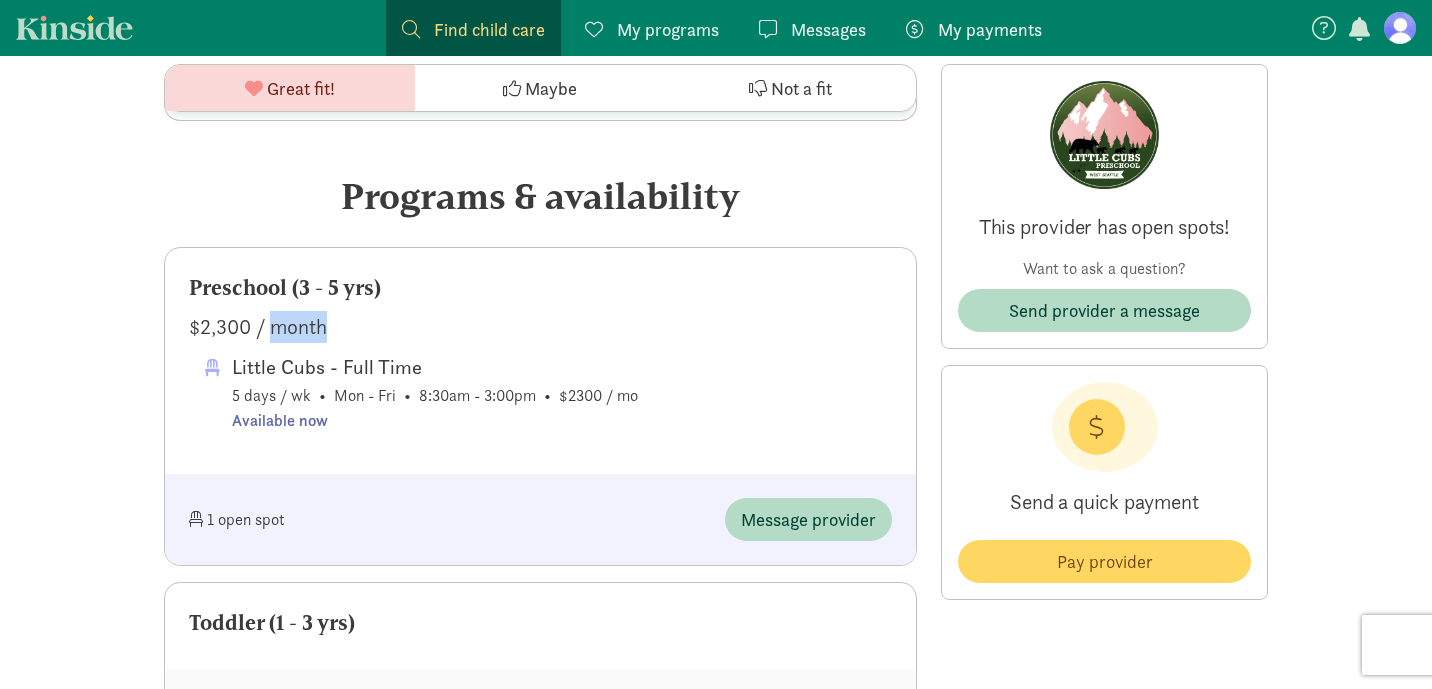 click on "$2,300 / month" at bounding box center (540, 327) 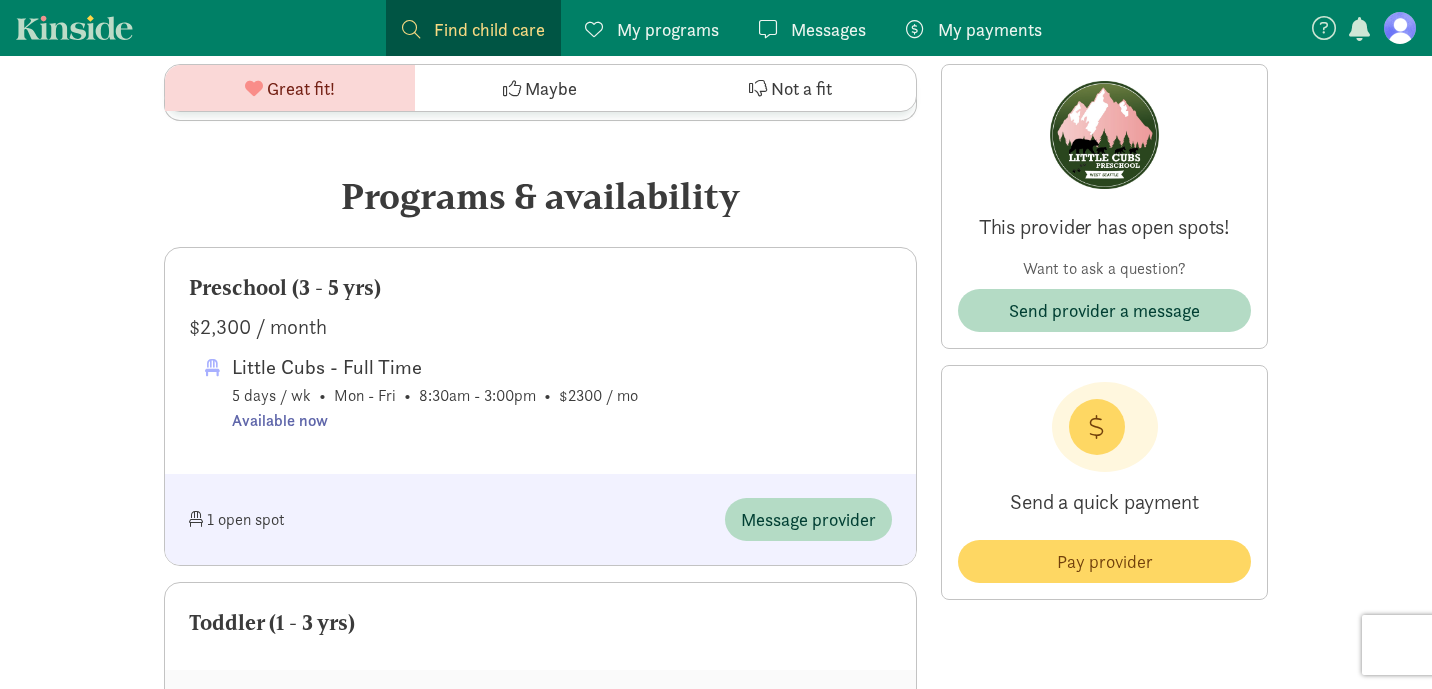 click on "$2,300 / month" at bounding box center [540, 327] 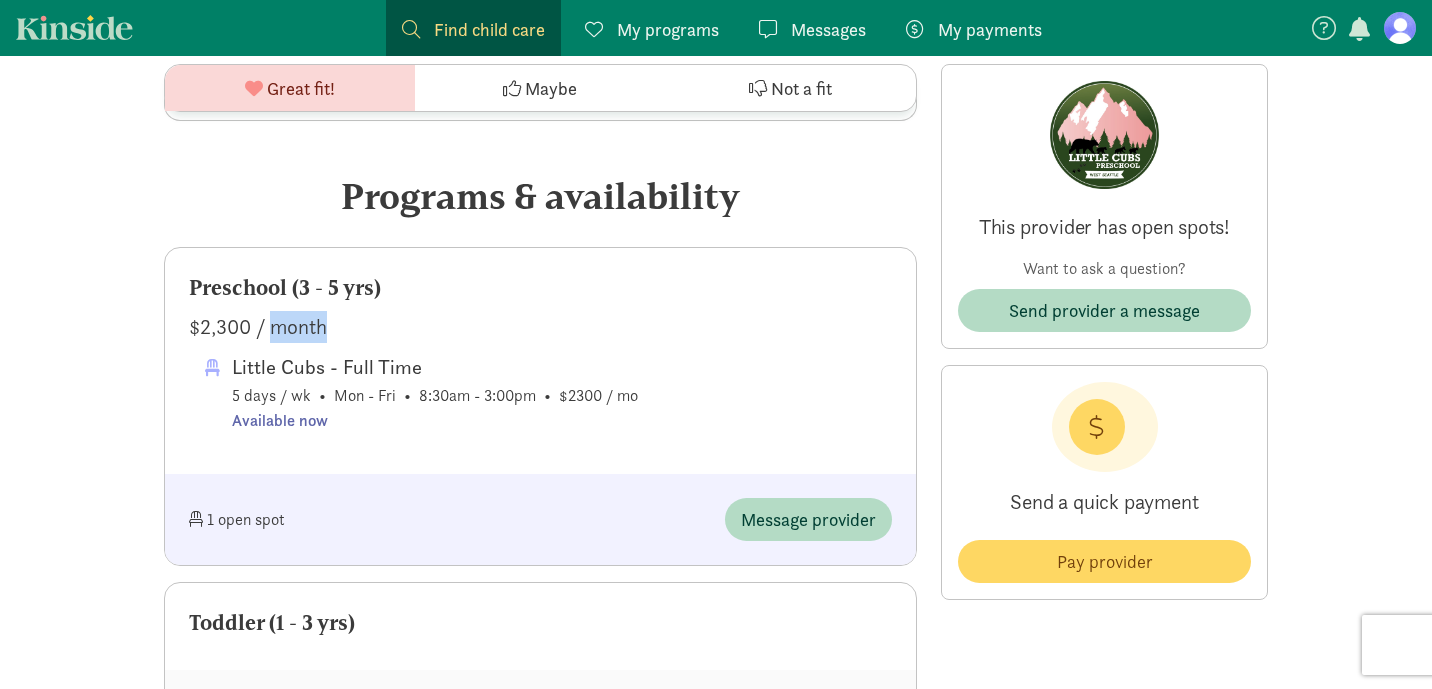 click on "$2,300 / month" at bounding box center (540, 327) 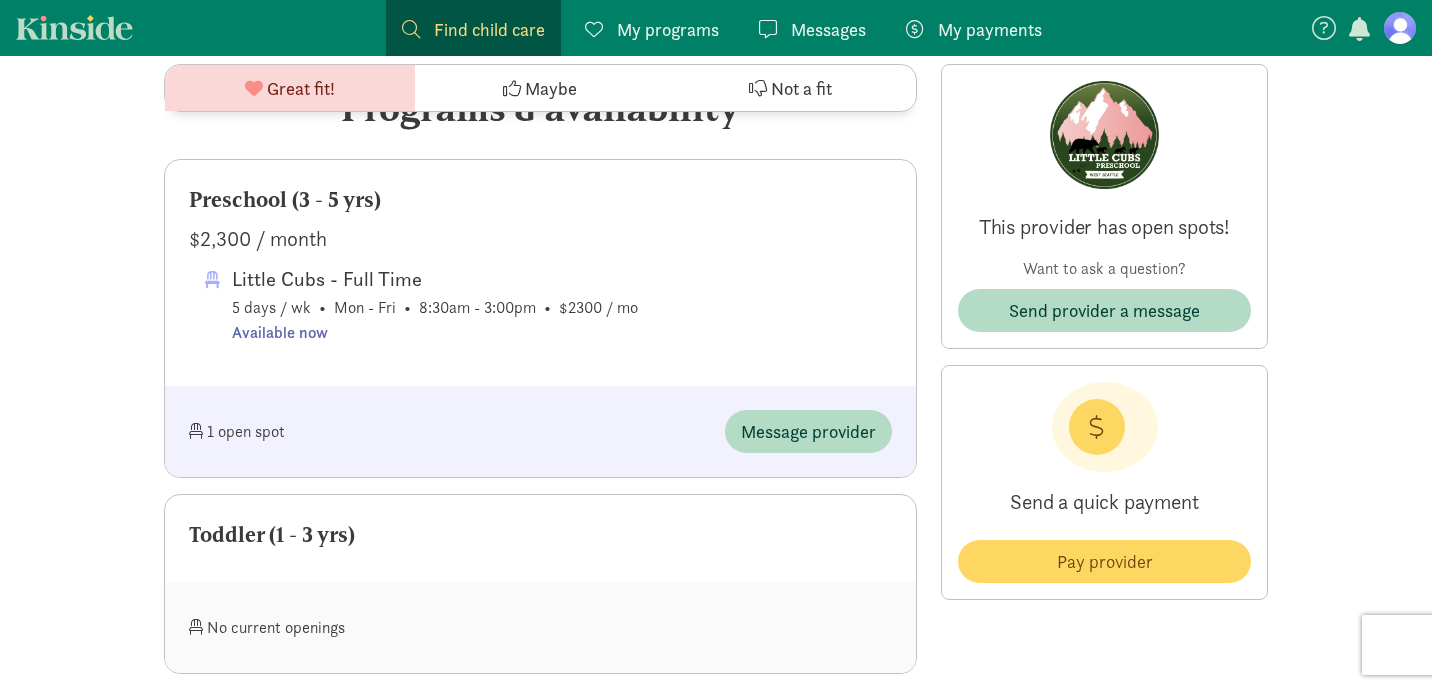 scroll, scrollTop: 781, scrollLeft: 0, axis: vertical 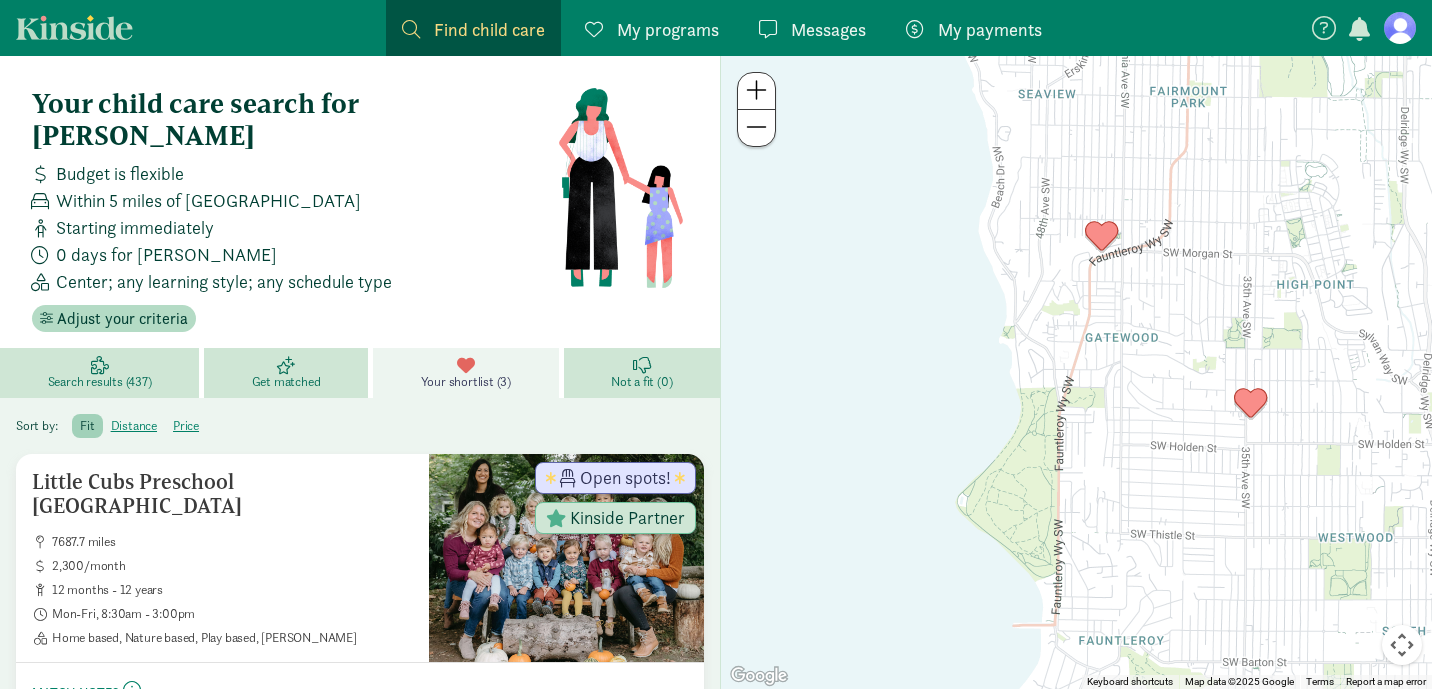 click on "fit" 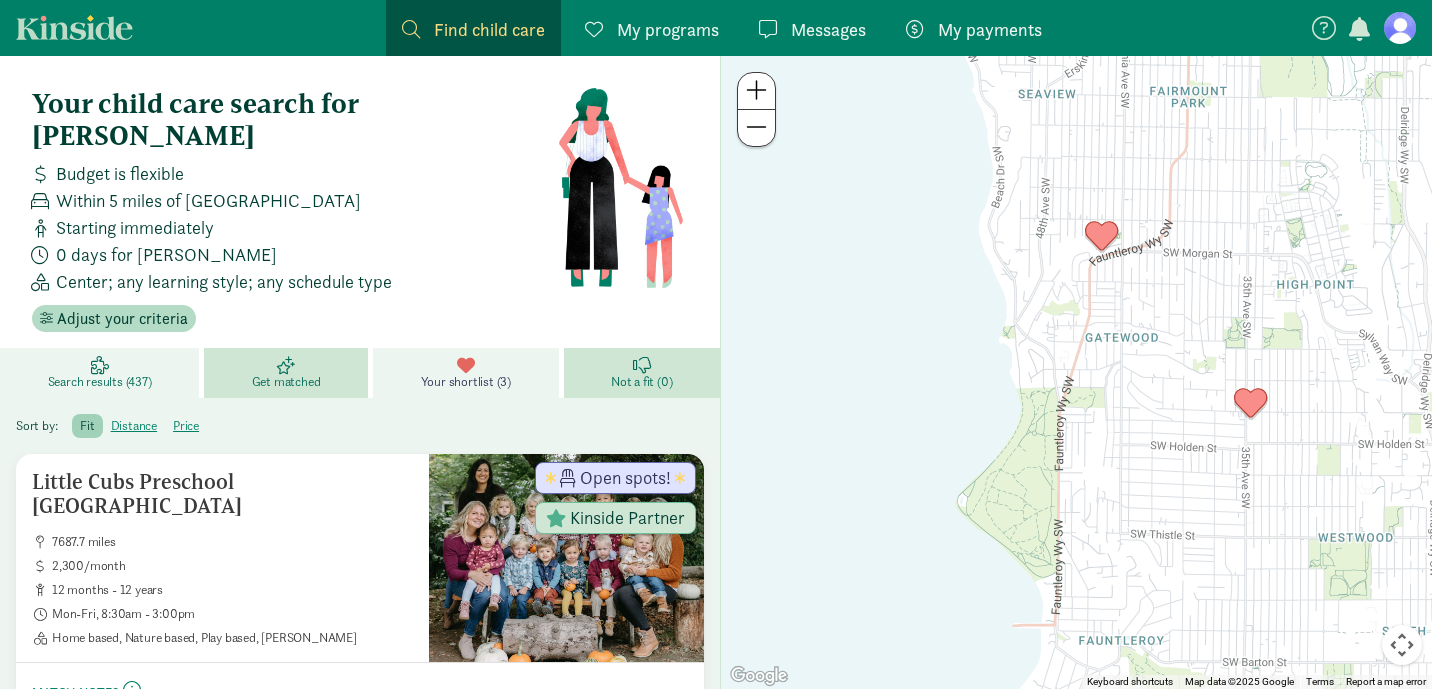 click on "Search results (437)" at bounding box center (100, 382) 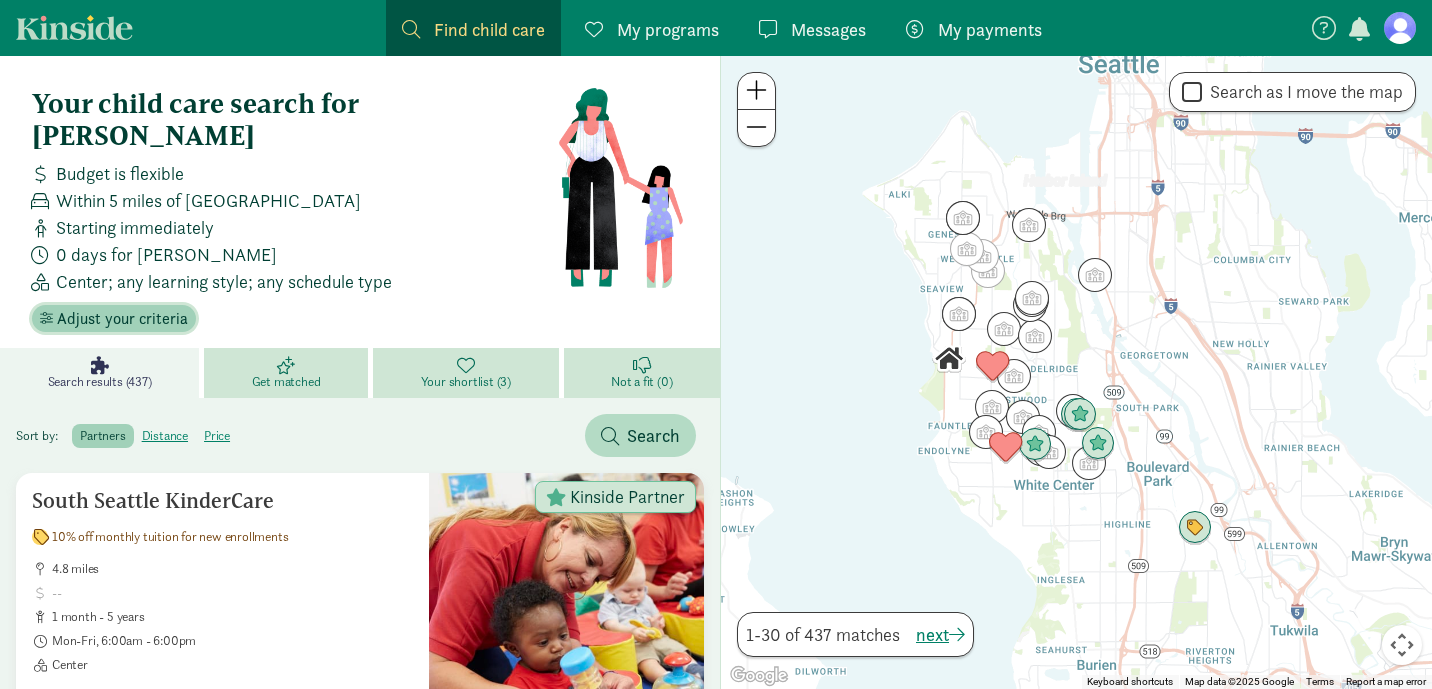 click on "Adjust your criteria" at bounding box center (122, 319) 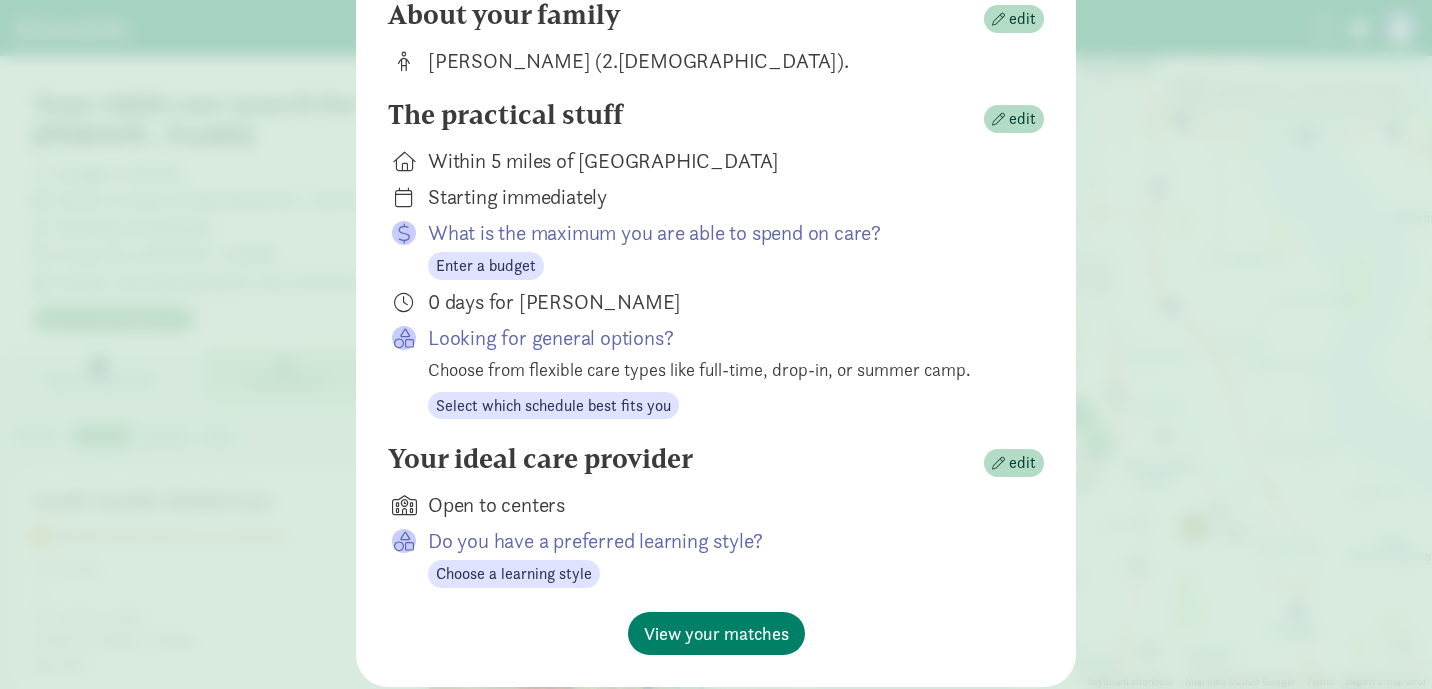 scroll, scrollTop: 201, scrollLeft: 0, axis: vertical 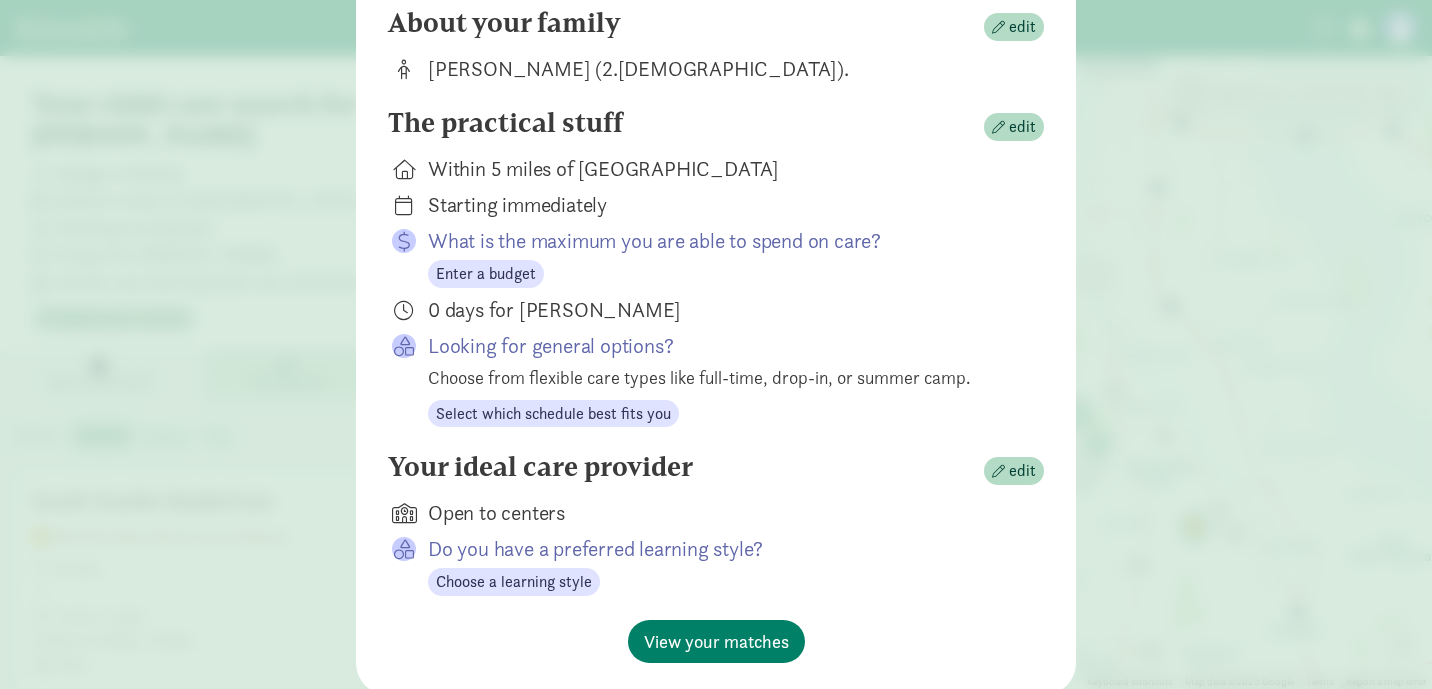 click on "0 days for [PERSON_NAME]" at bounding box center (720, 310) 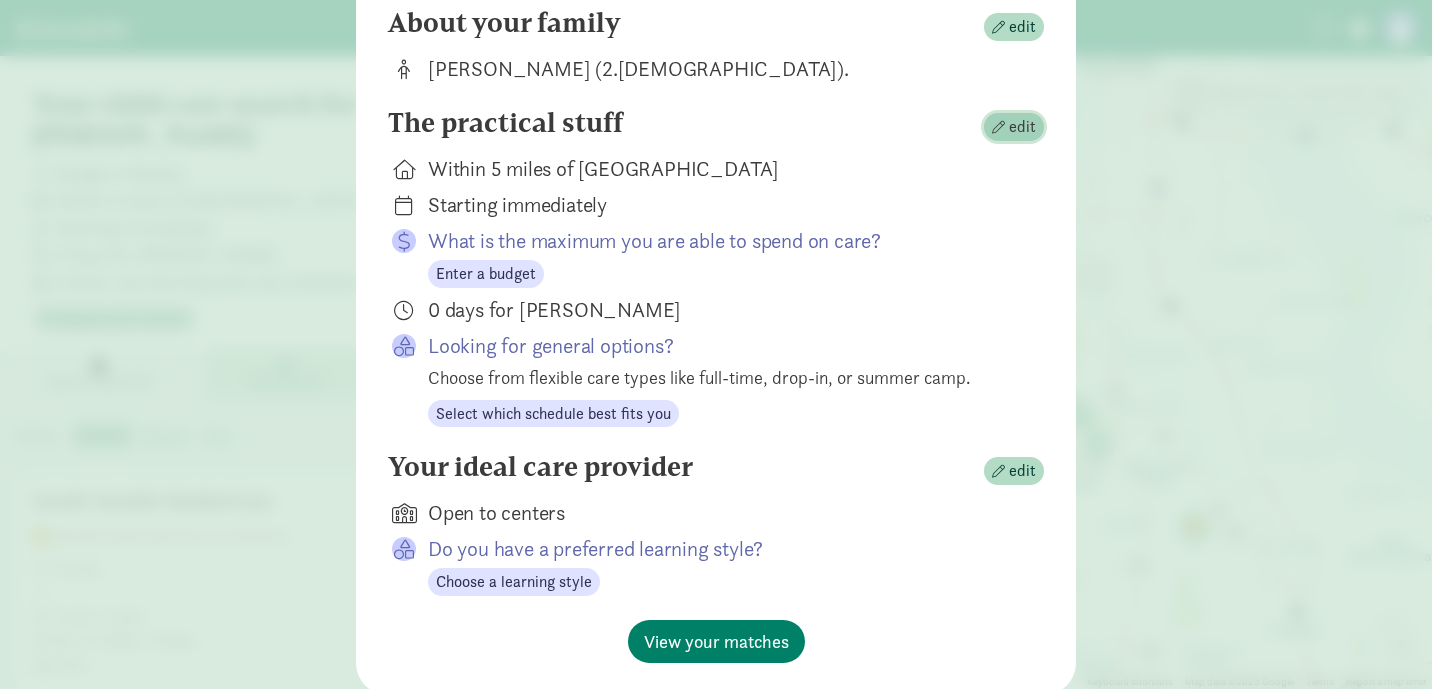 click at bounding box center (998, 127) 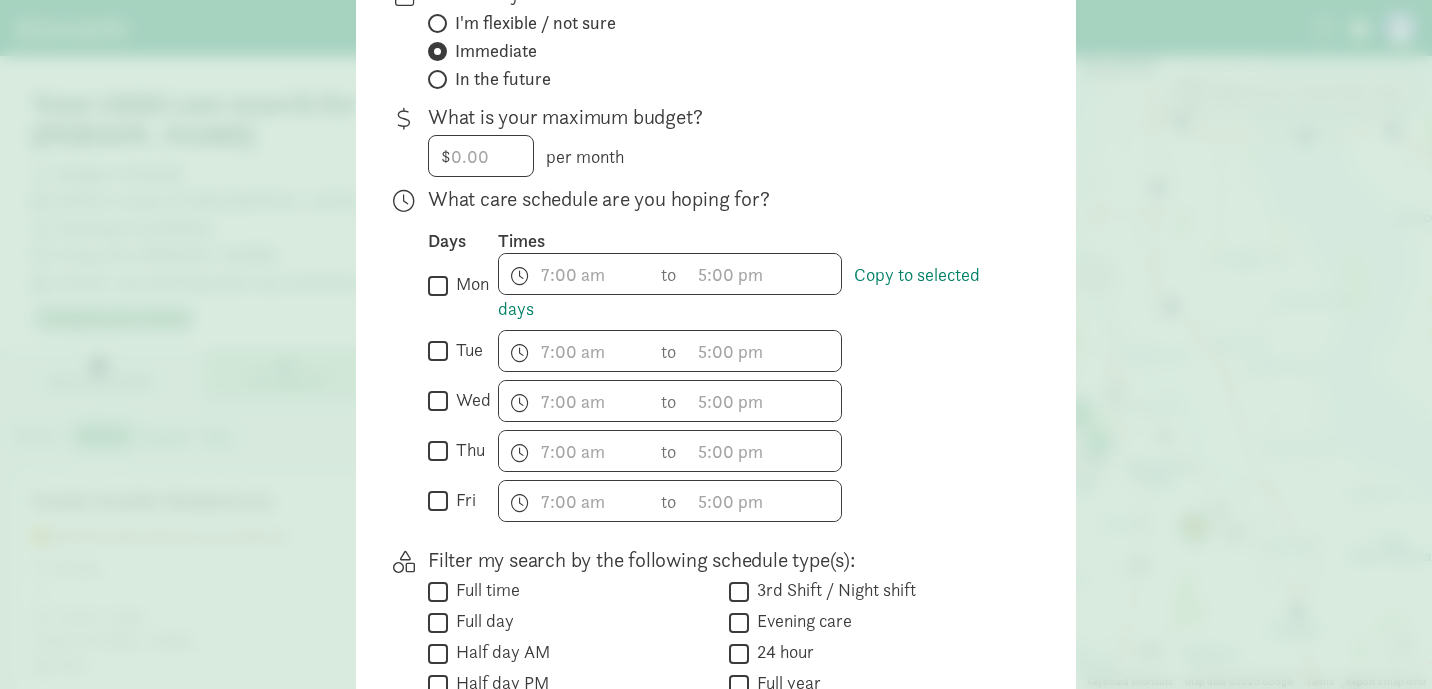scroll, scrollTop: 440, scrollLeft: 0, axis: vertical 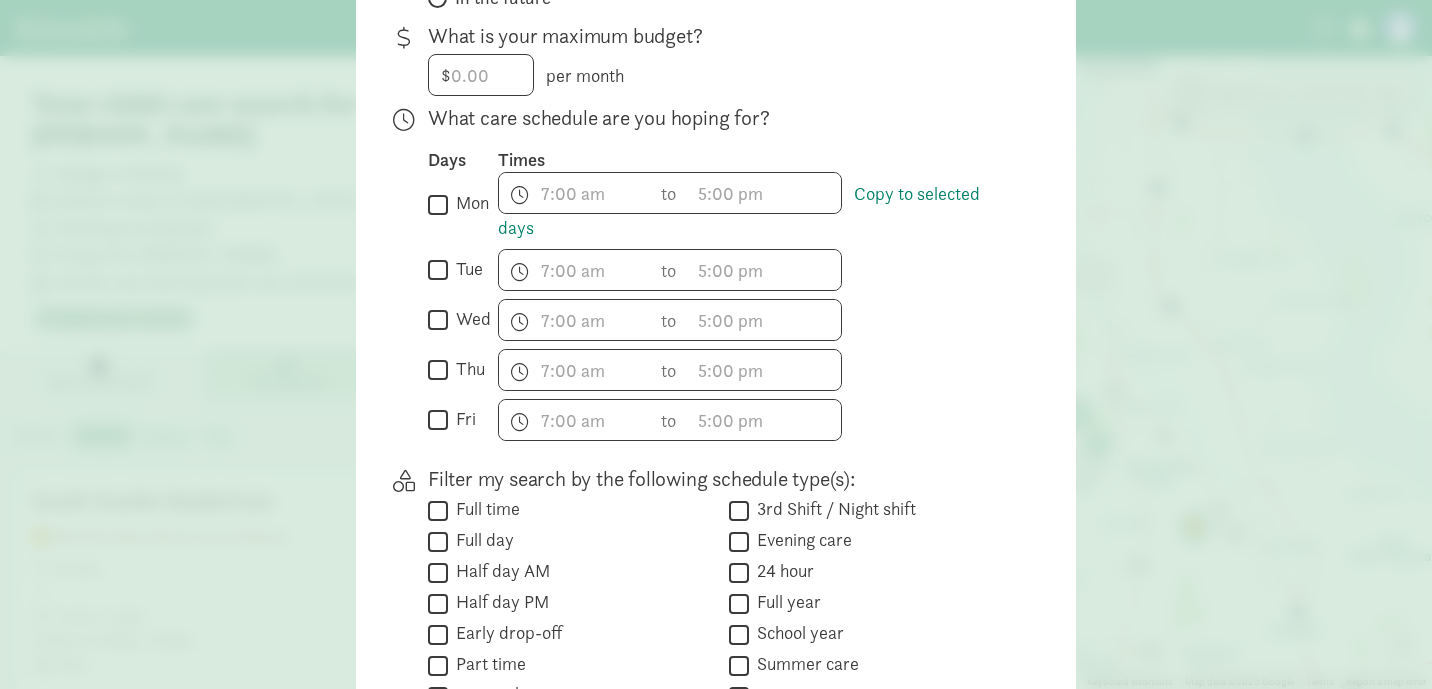 click on "mon" at bounding box center (438, 204) 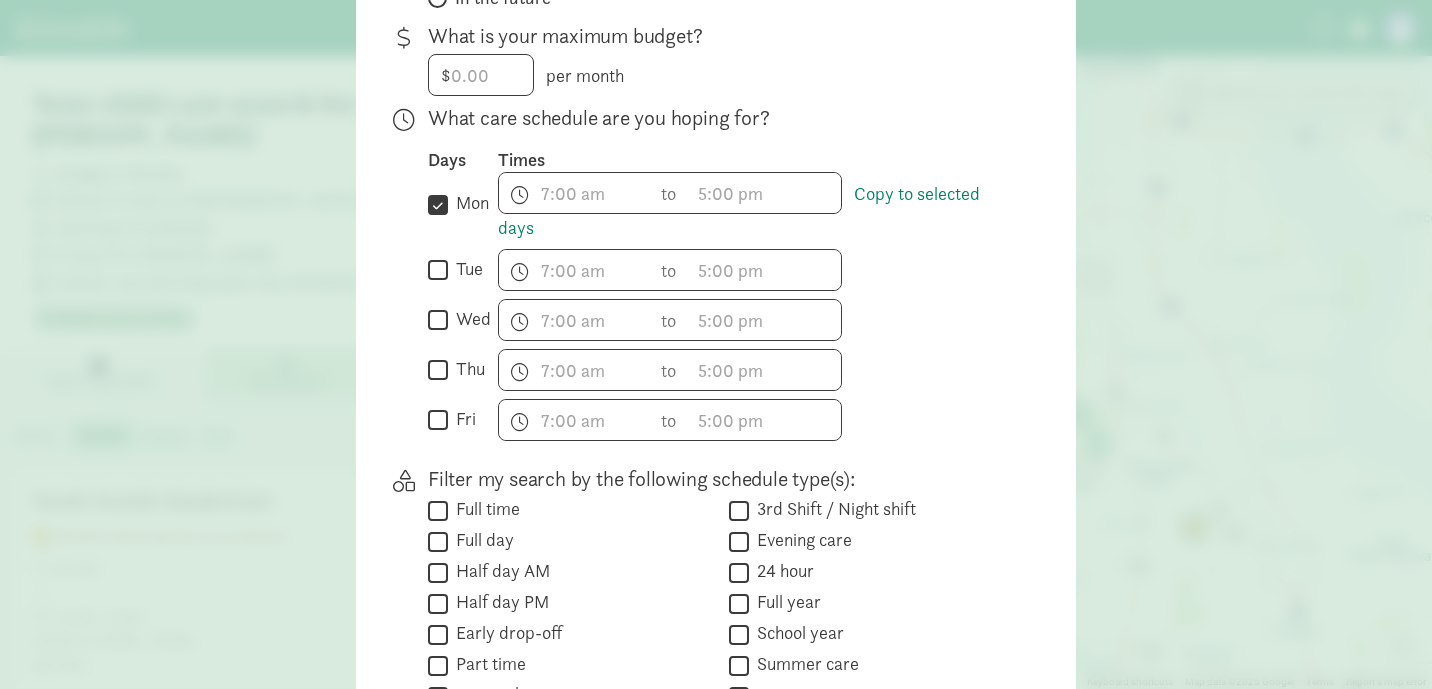 click on "tue" at bounding box center [438, 270] 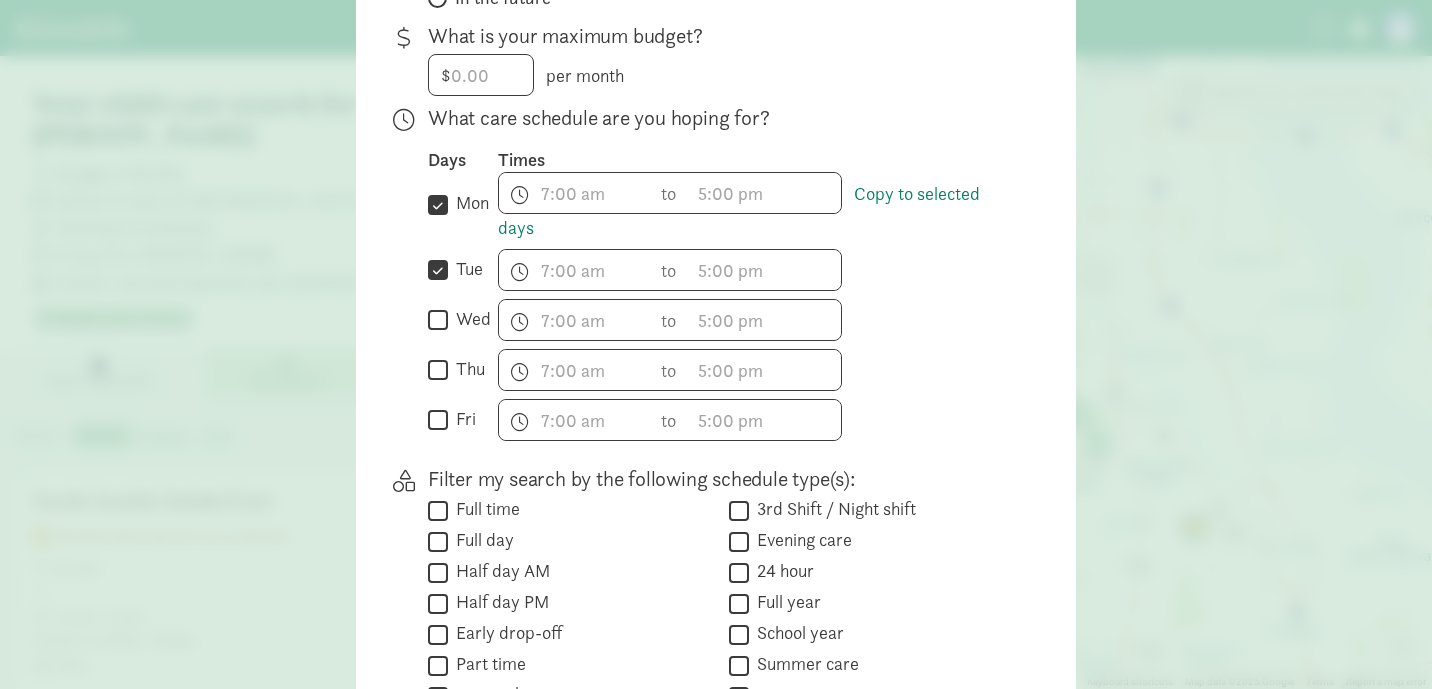 click on "wed" at bounding box center [438, 320] 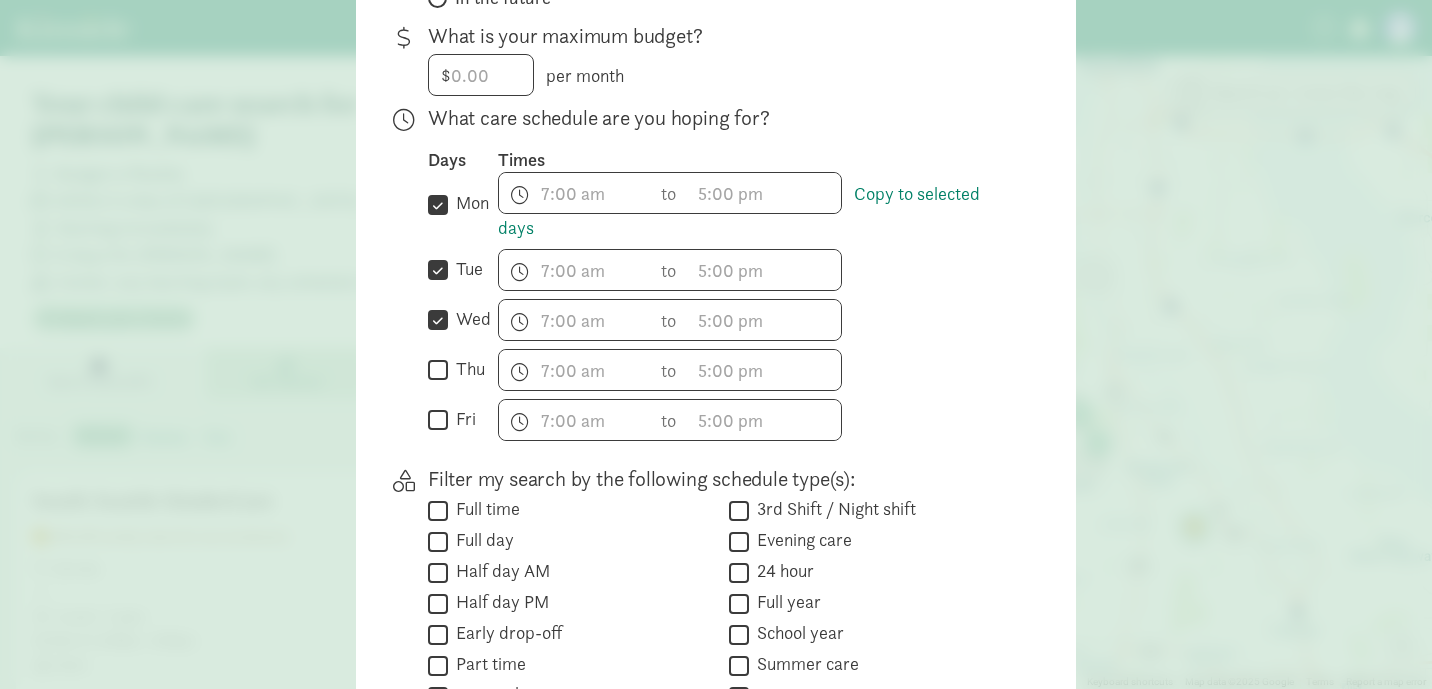click on "thu" at bounding box center (438, 370) 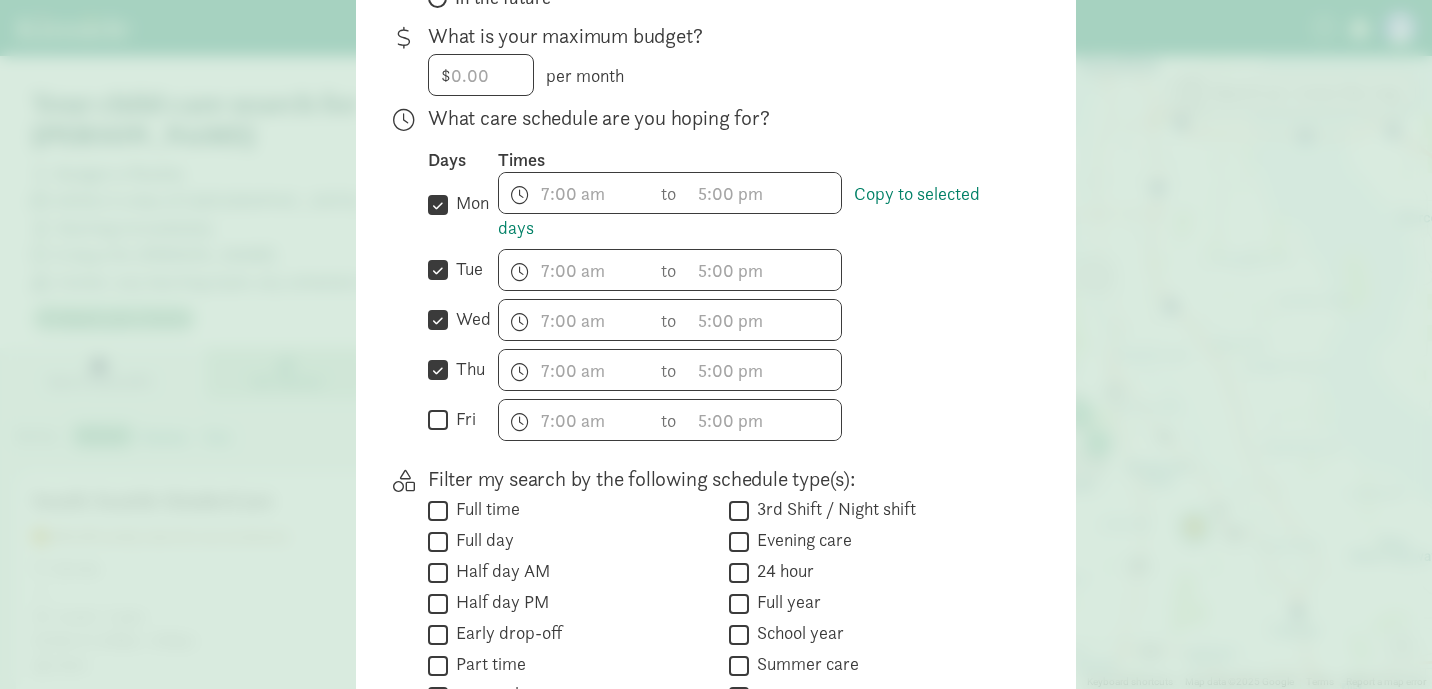click on "fri" at bounding box center [438, 420] 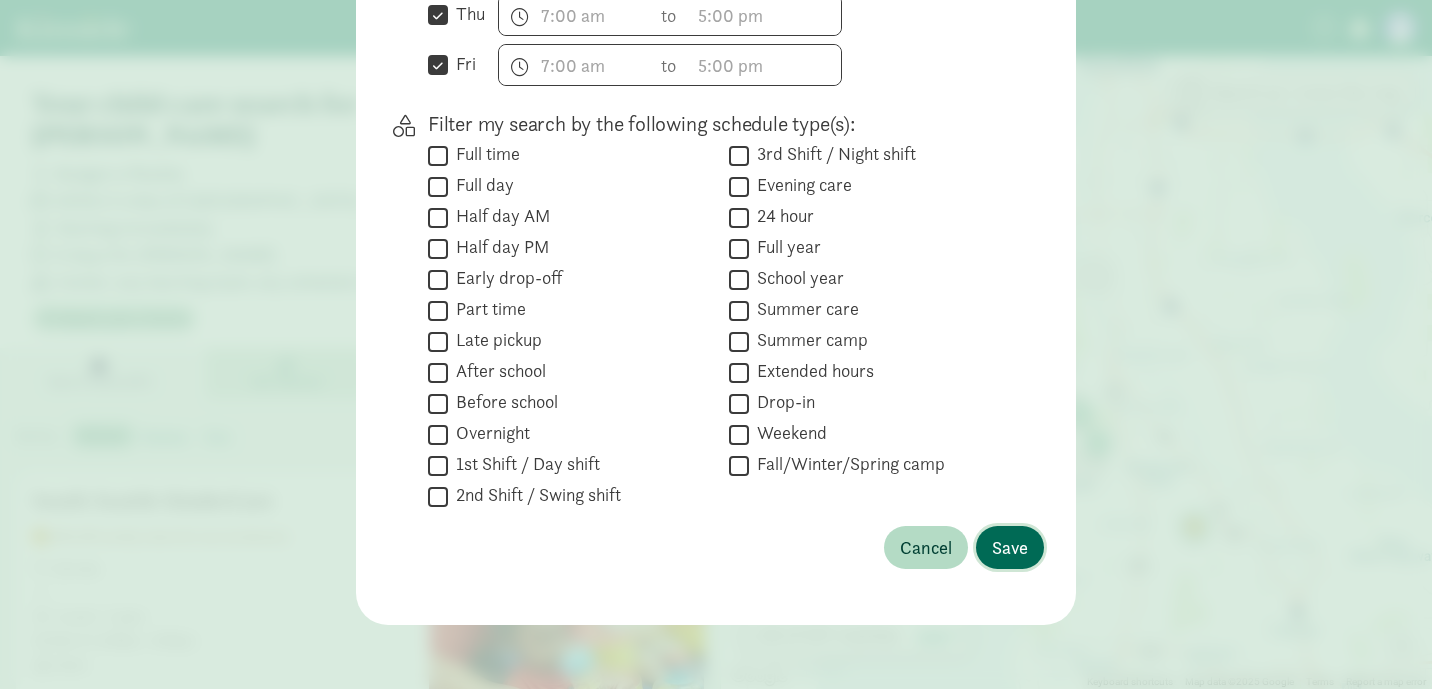 click on "Save" at bounding box center (1010, 547) 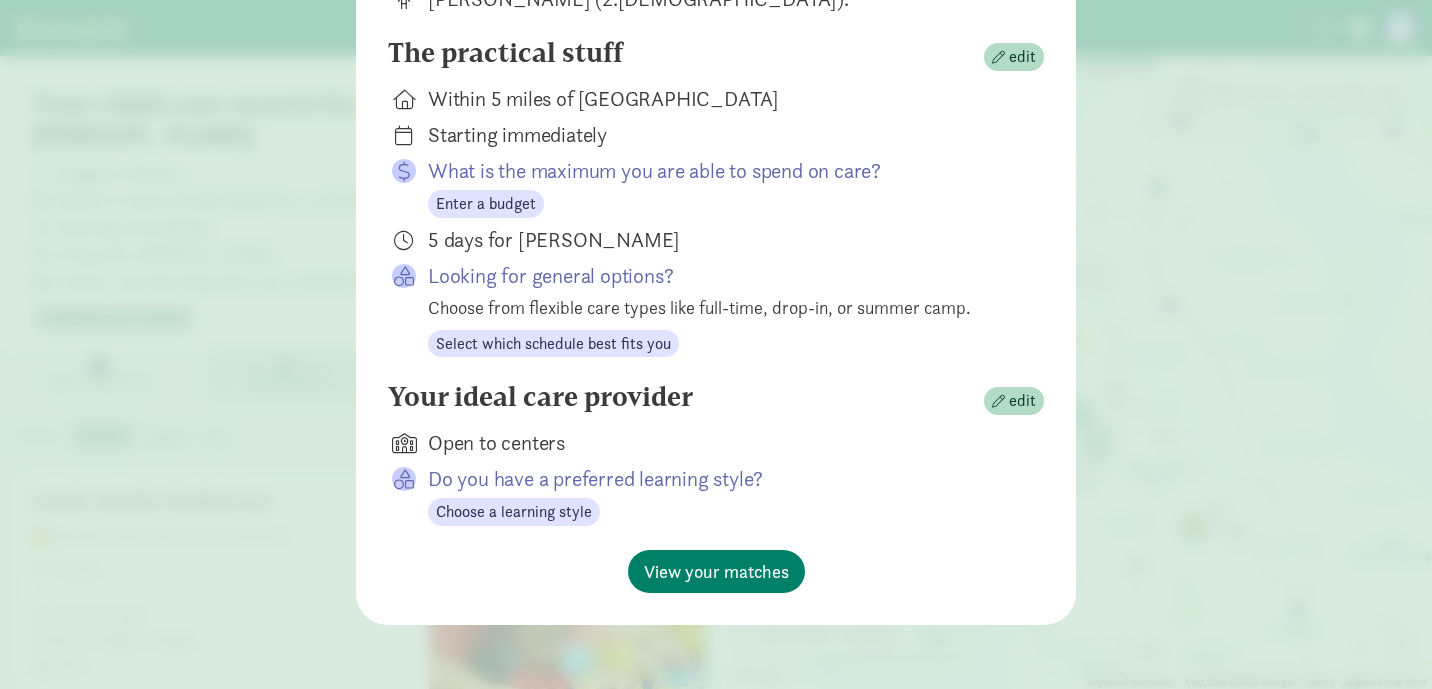 scroll, scrollTop: 283, scrollLeft: 0, axis: vertical 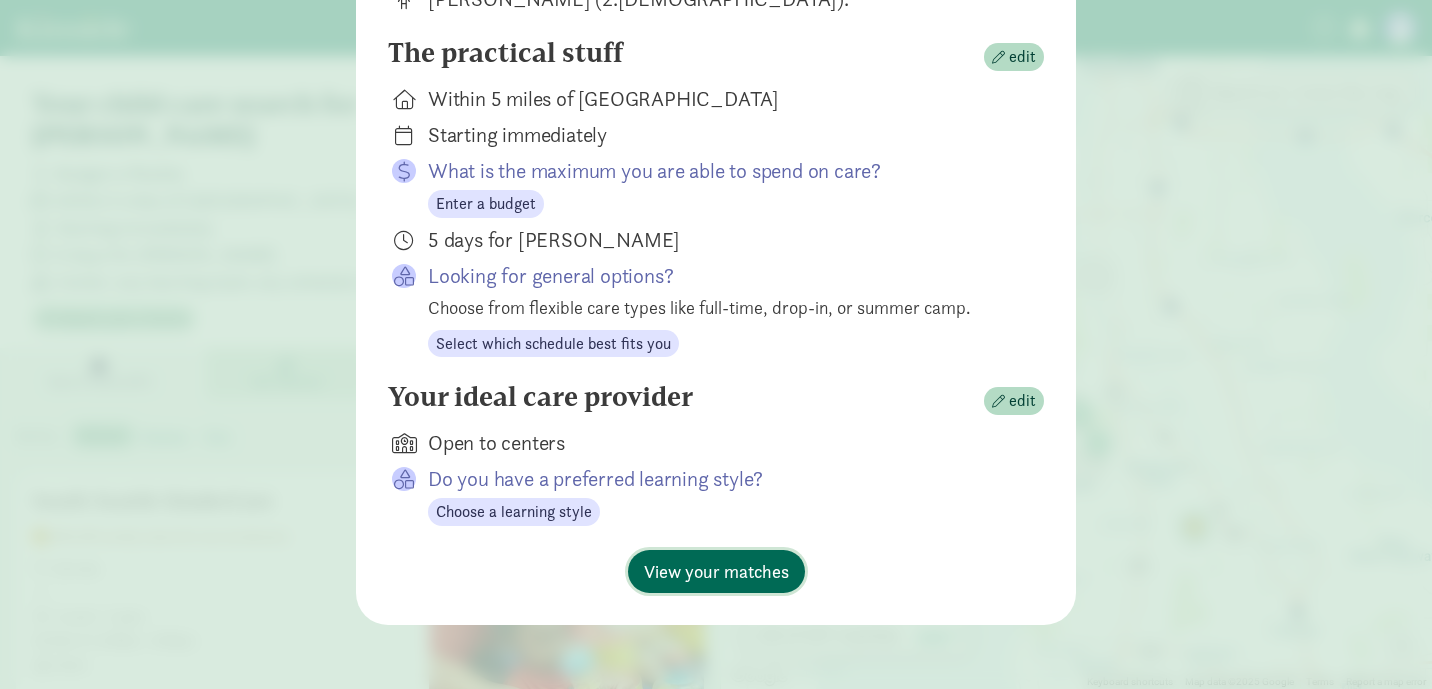 click on "View your matches" at bounding box center [716, 571] 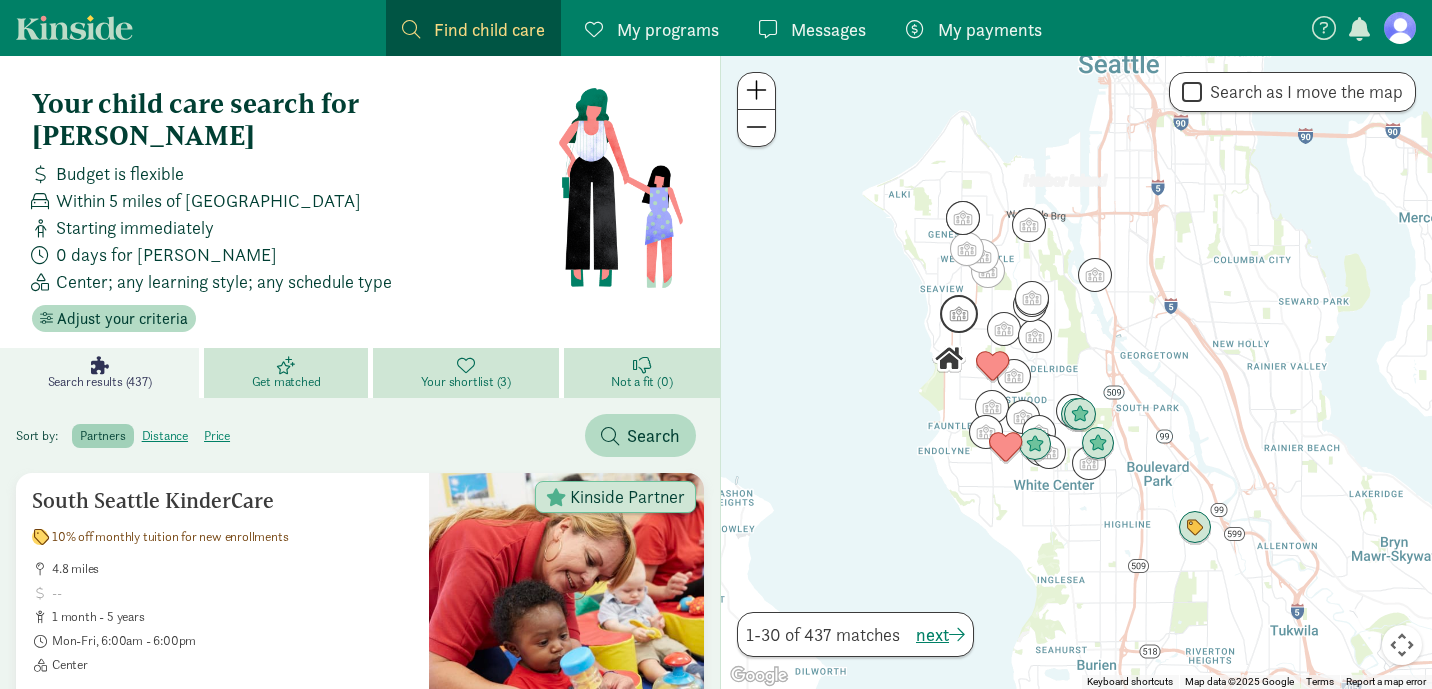 click at bounding box center (959, 314) 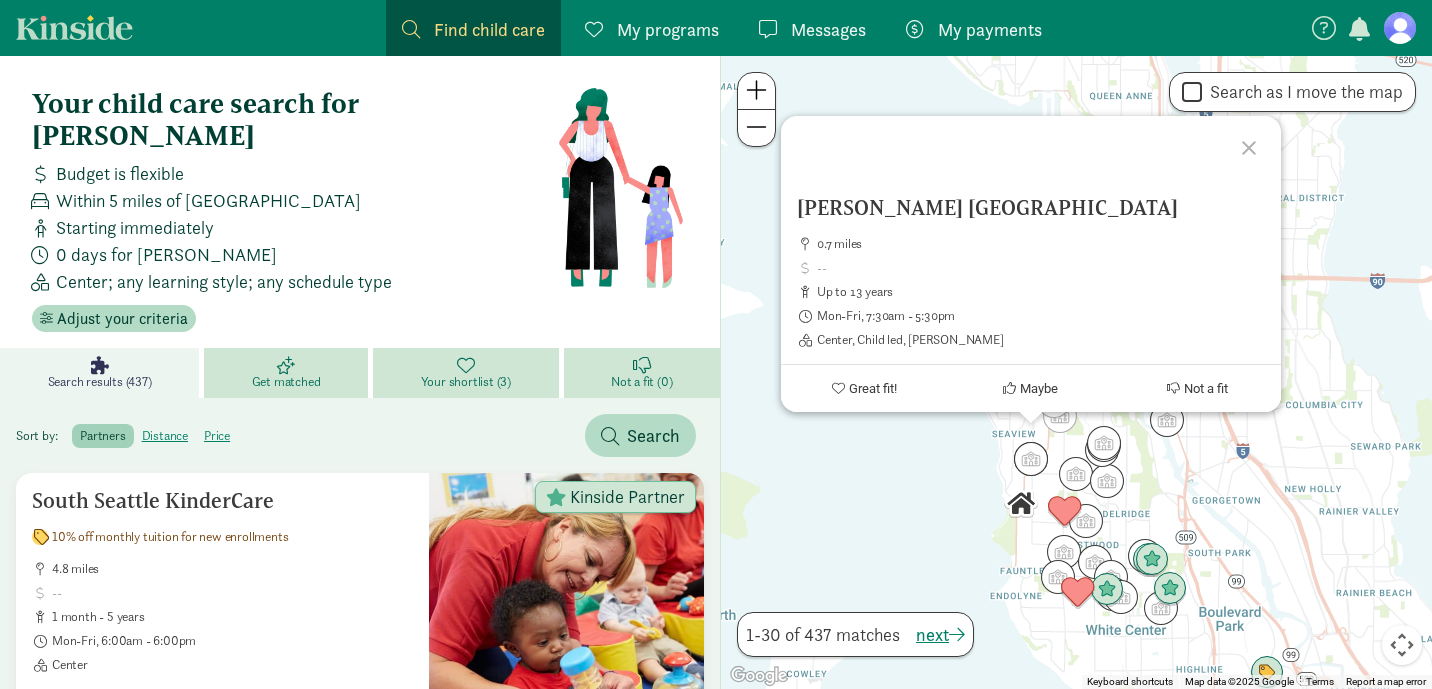 click 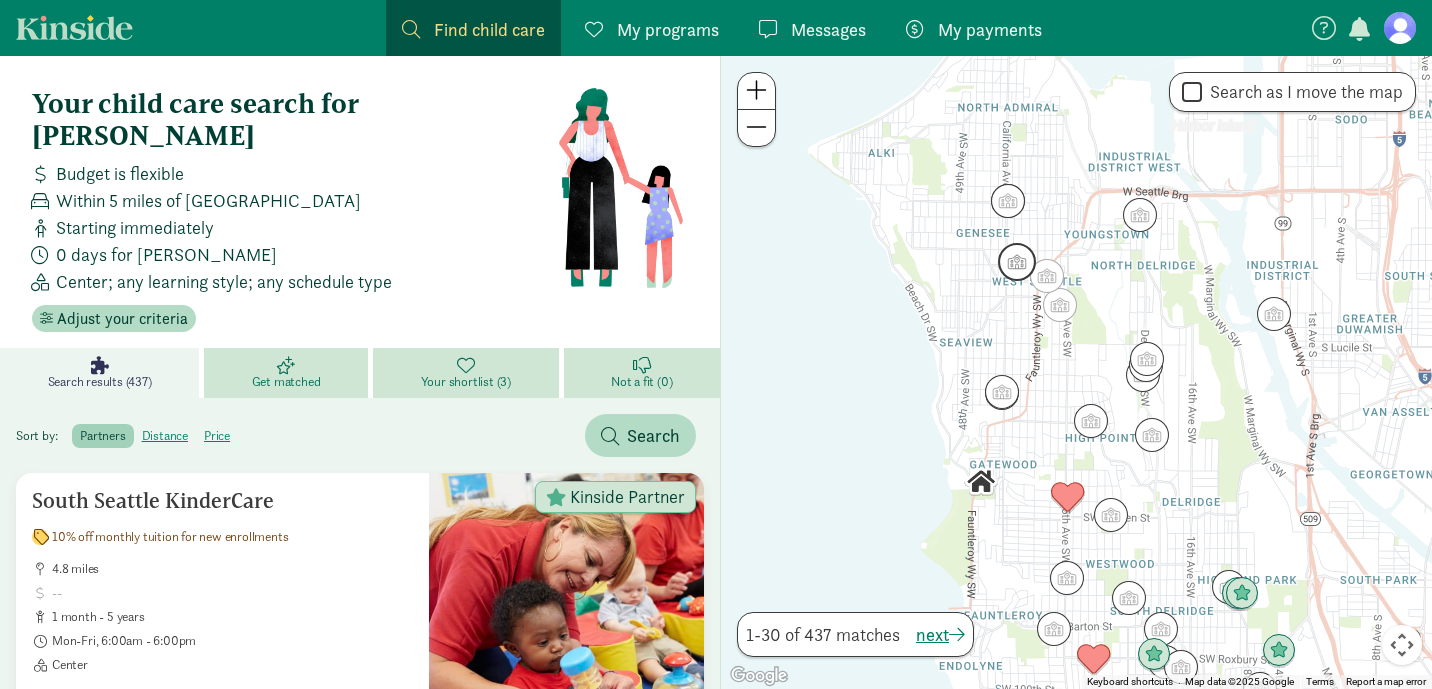 drag, startPoint x: 1058, startPoint y: 399, endPoint x: 1014, endPoint y: 271, distance: 135.3514 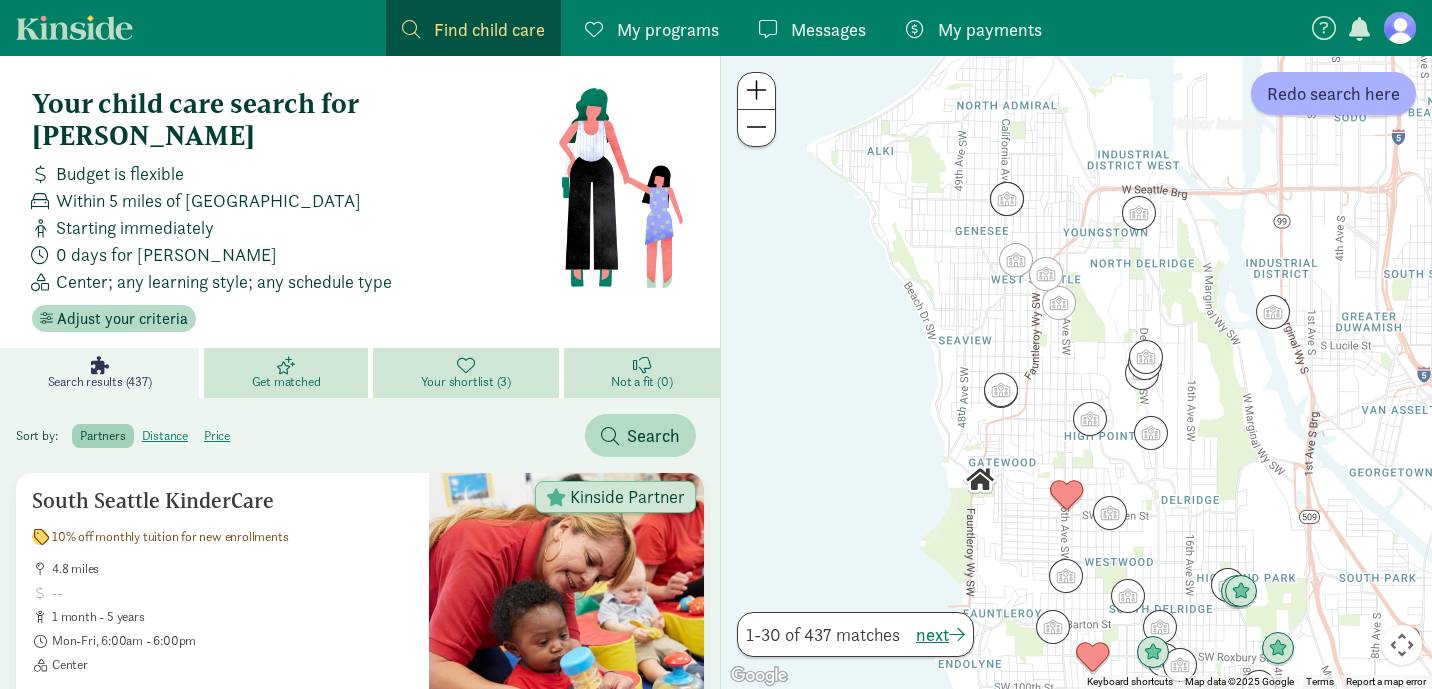 click on "To navigate, press the arrow keys." at bounding box center (1076, 372) 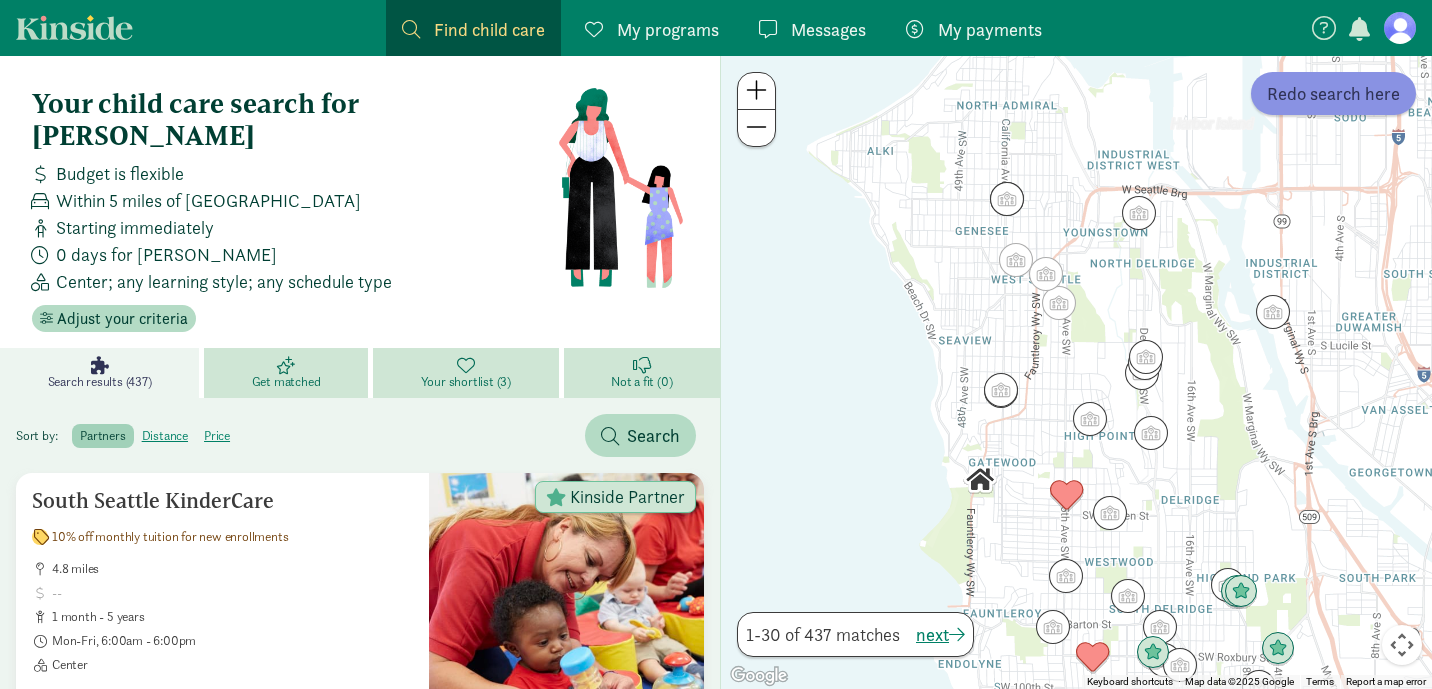 click on "Redo search here" at bounding box center [1333, 93] 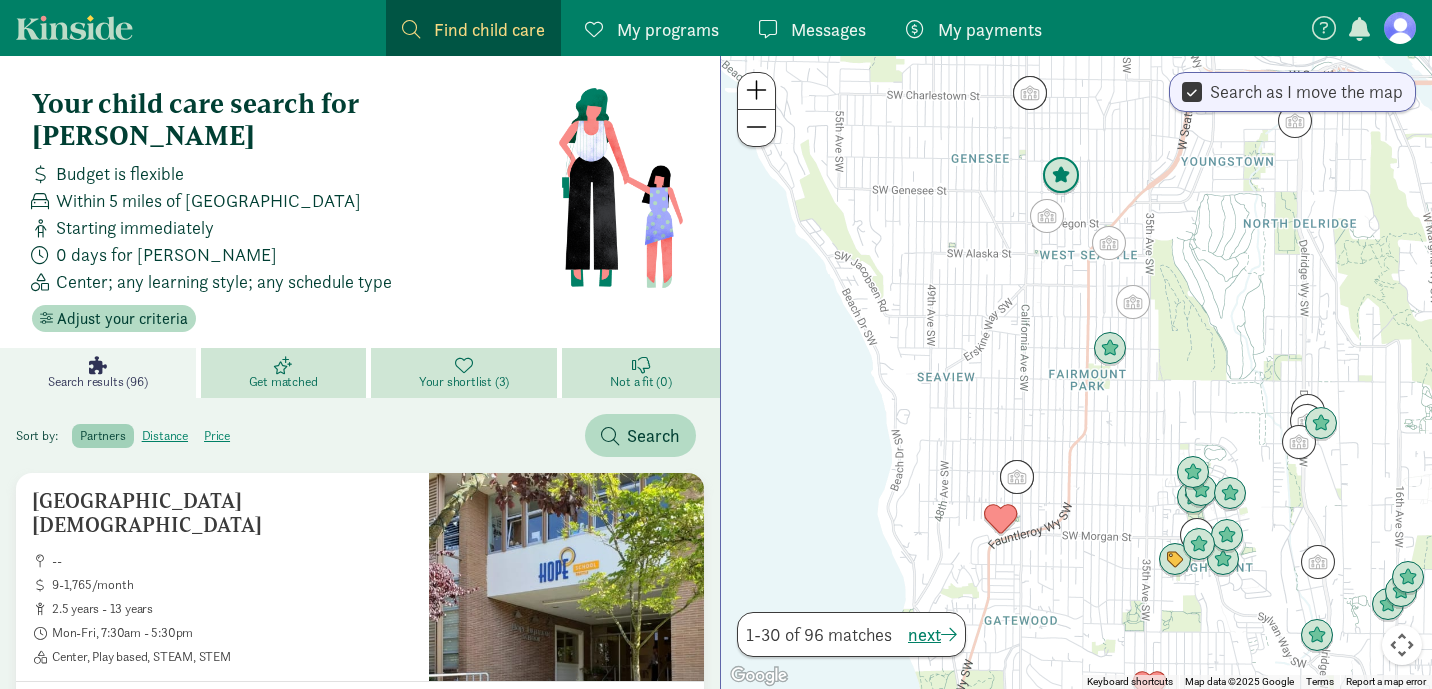 click at bounding box center (1061, 176) 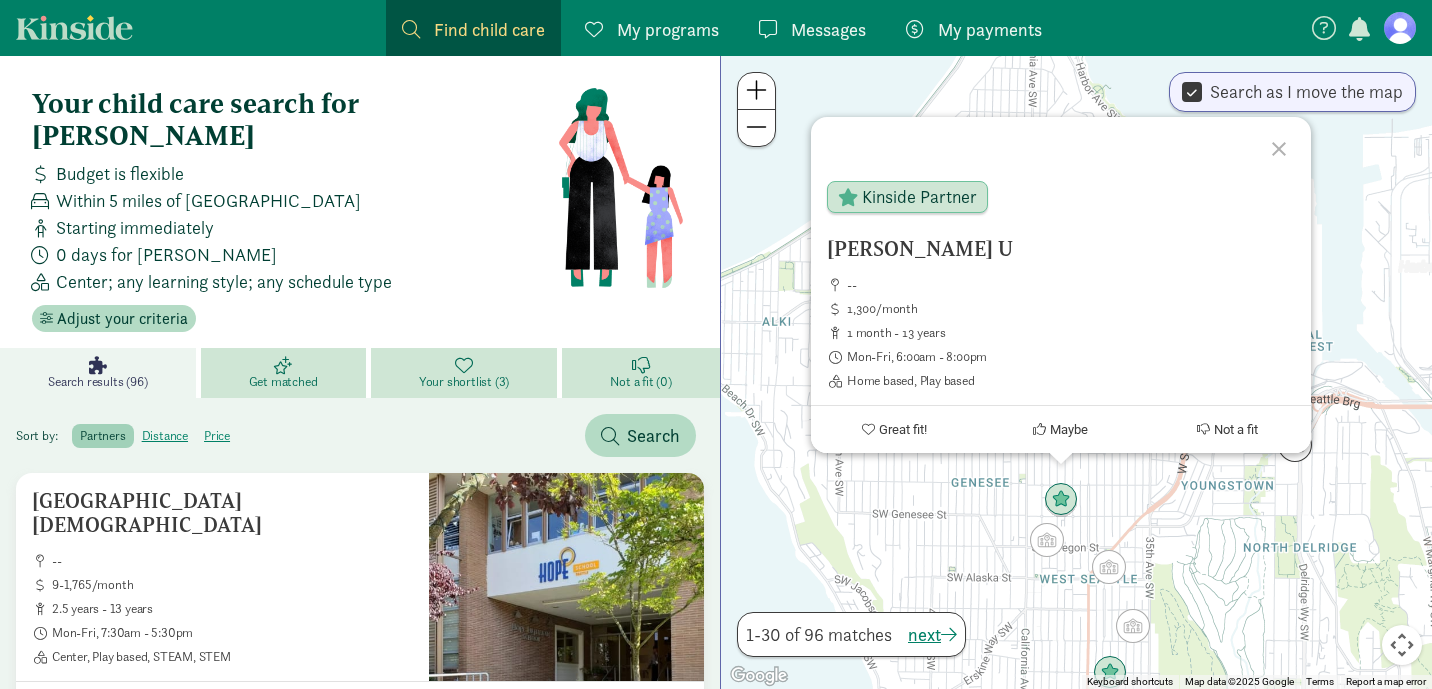 click 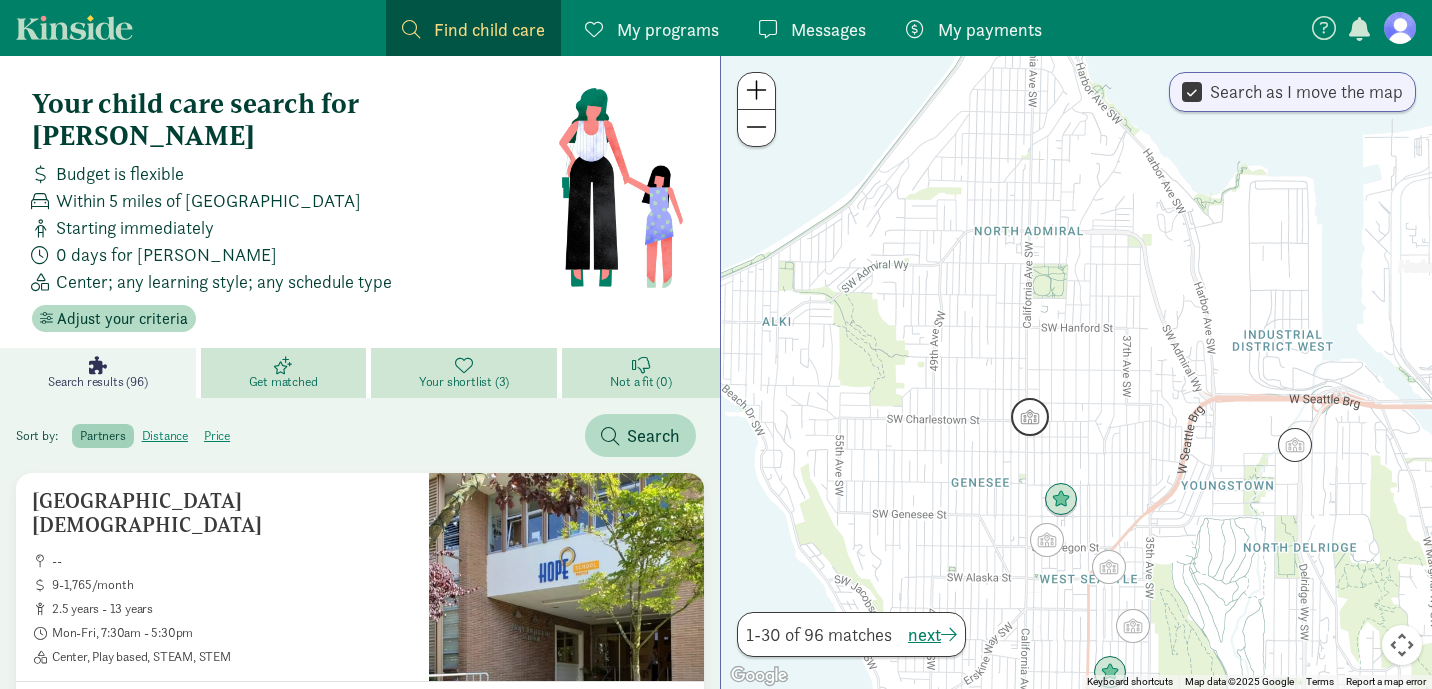click at bounding box center [1030, 417] 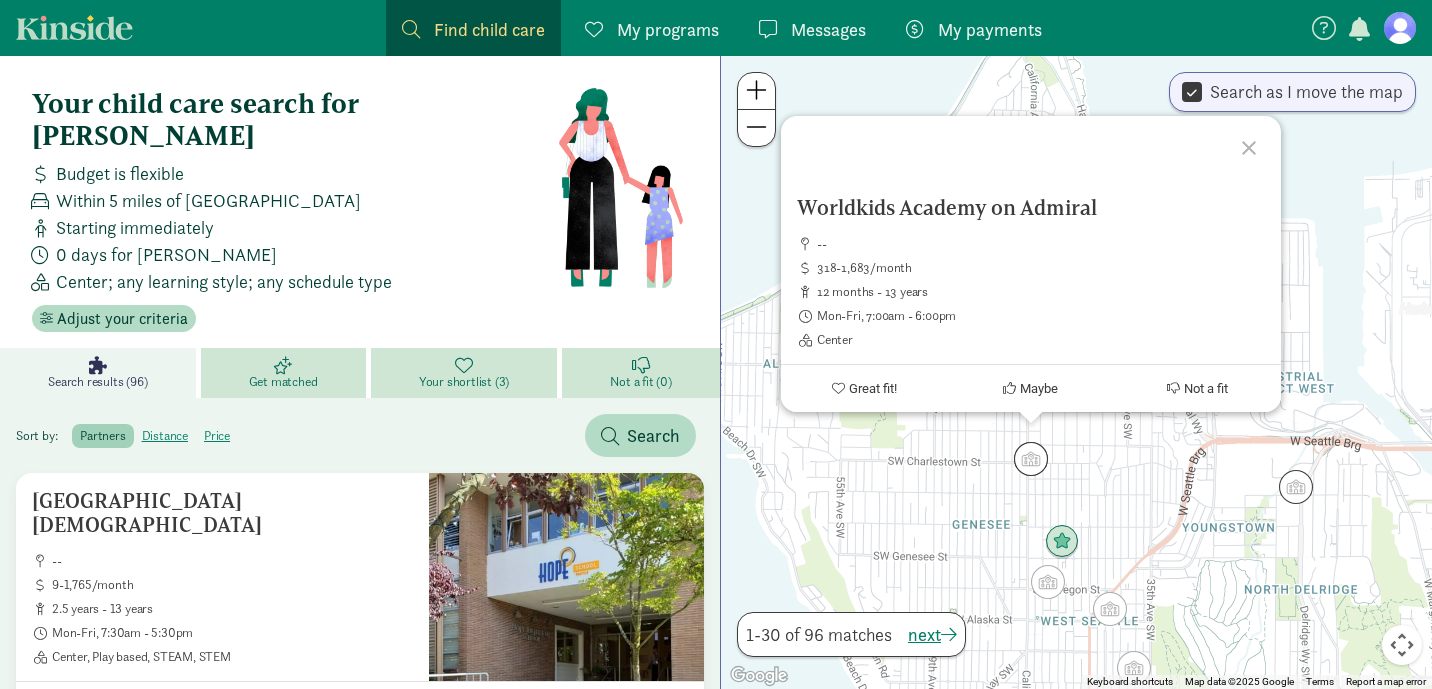 click 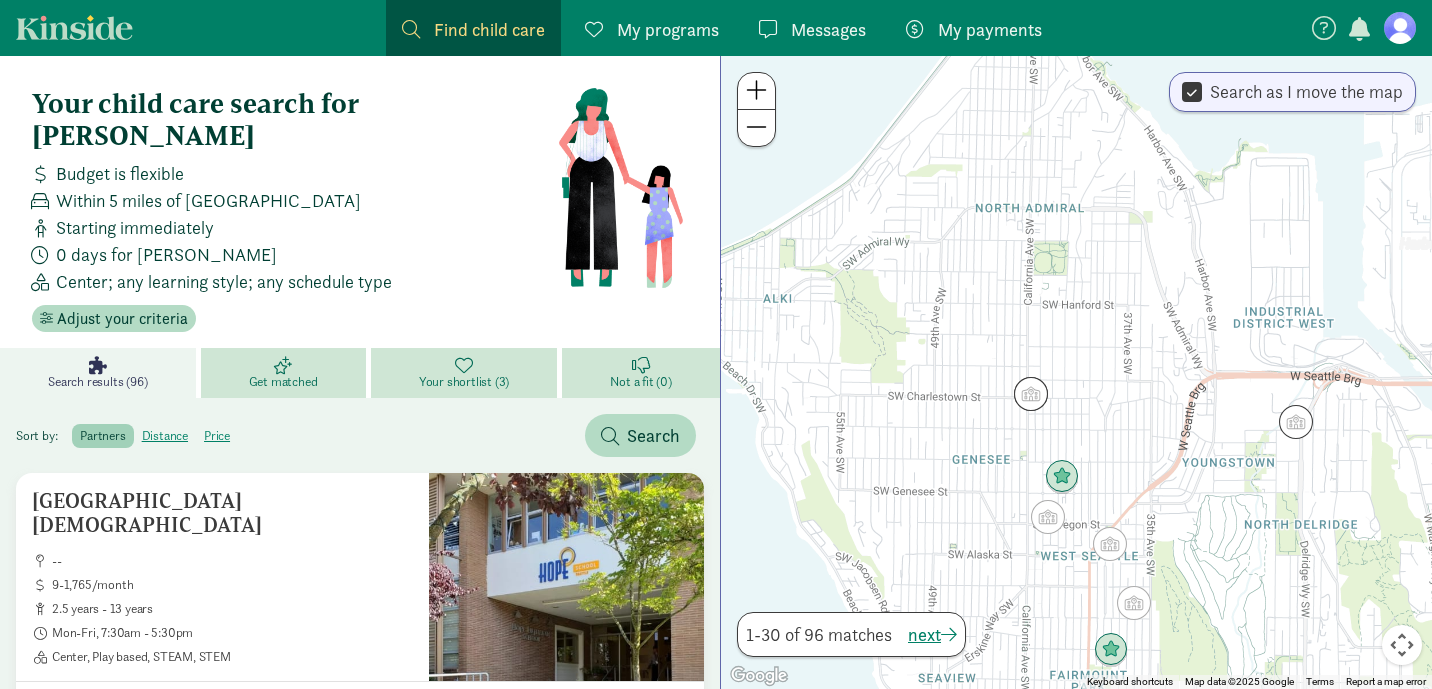 drag, startPoint x: 1213, startPoint y: 484, endPoint x: 1213, endPoint y: 280, distance: 204 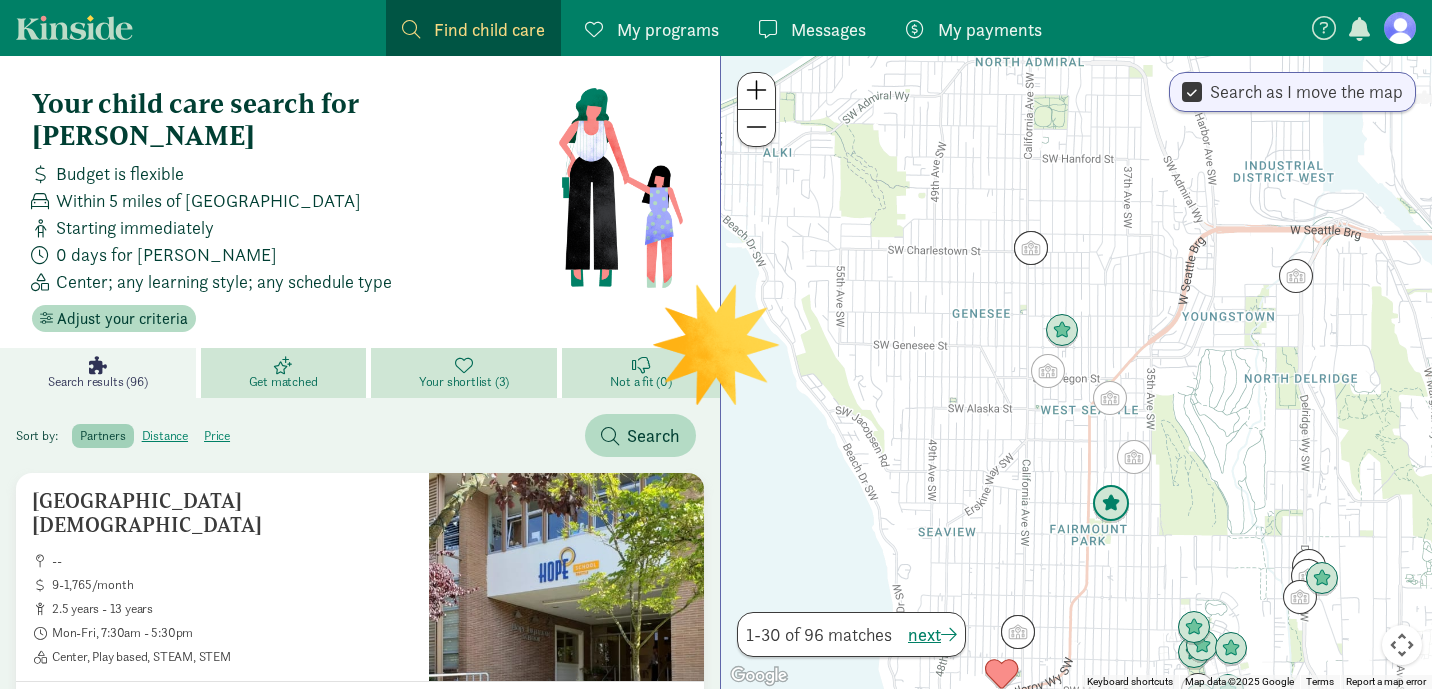 click at bounding box center [1111, 504] 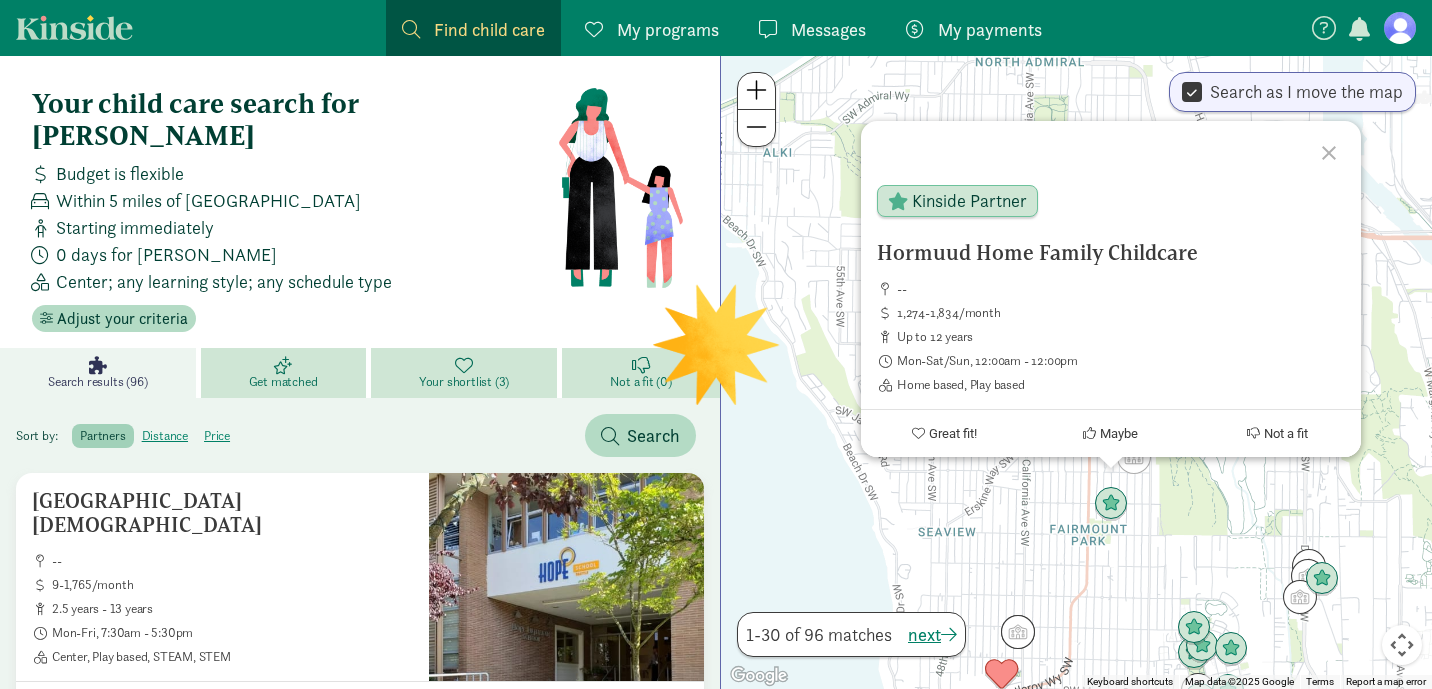 click 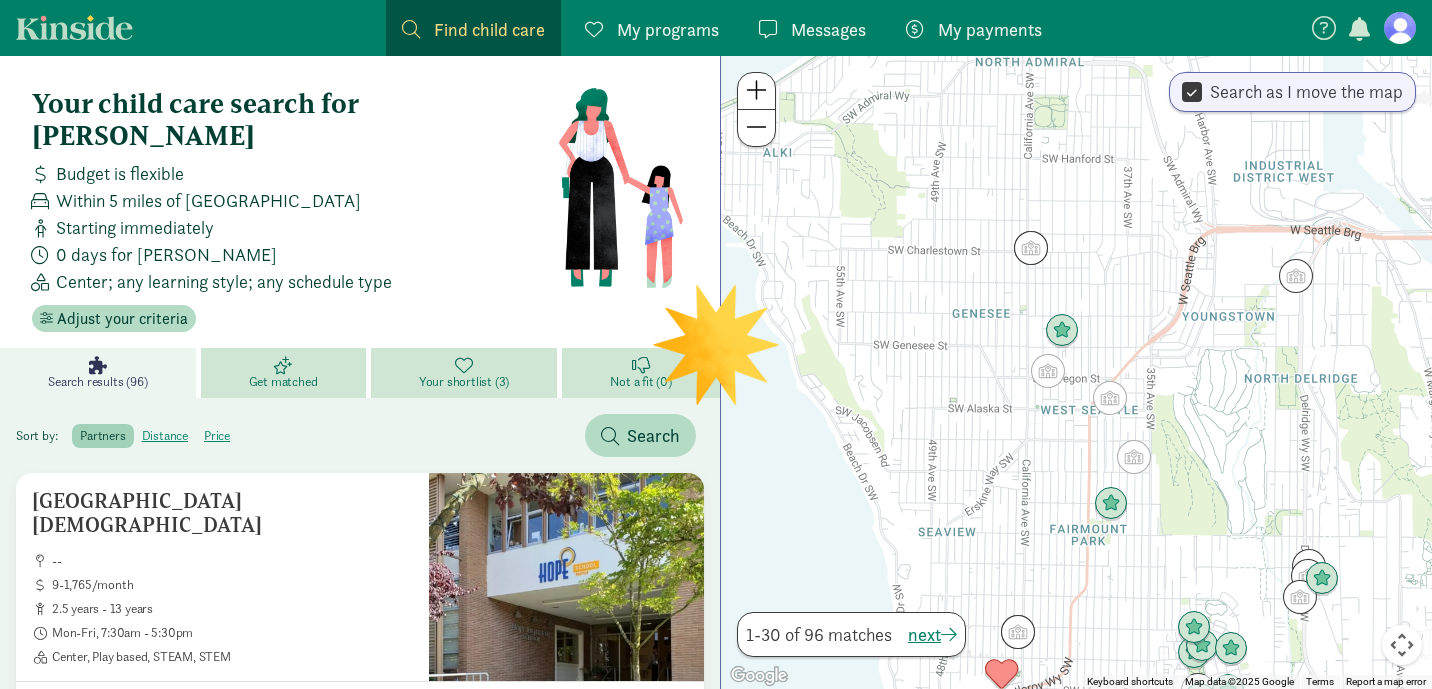 click on "To navigate, press the arrow keys." at bounding box center [1076, 372] 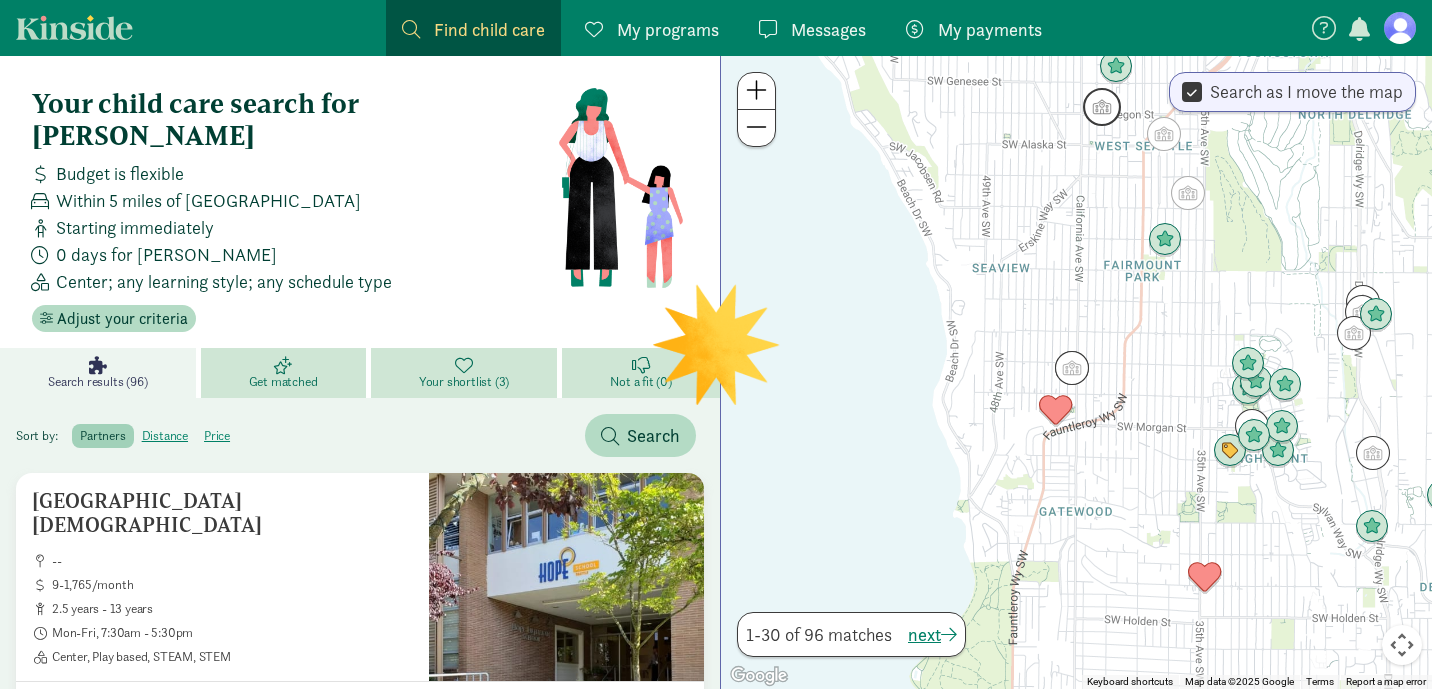 drag, startPoint x: 1048, startPoint y: 305, endPoint x: 1096, endPoint y: 93, distance: 217.36604 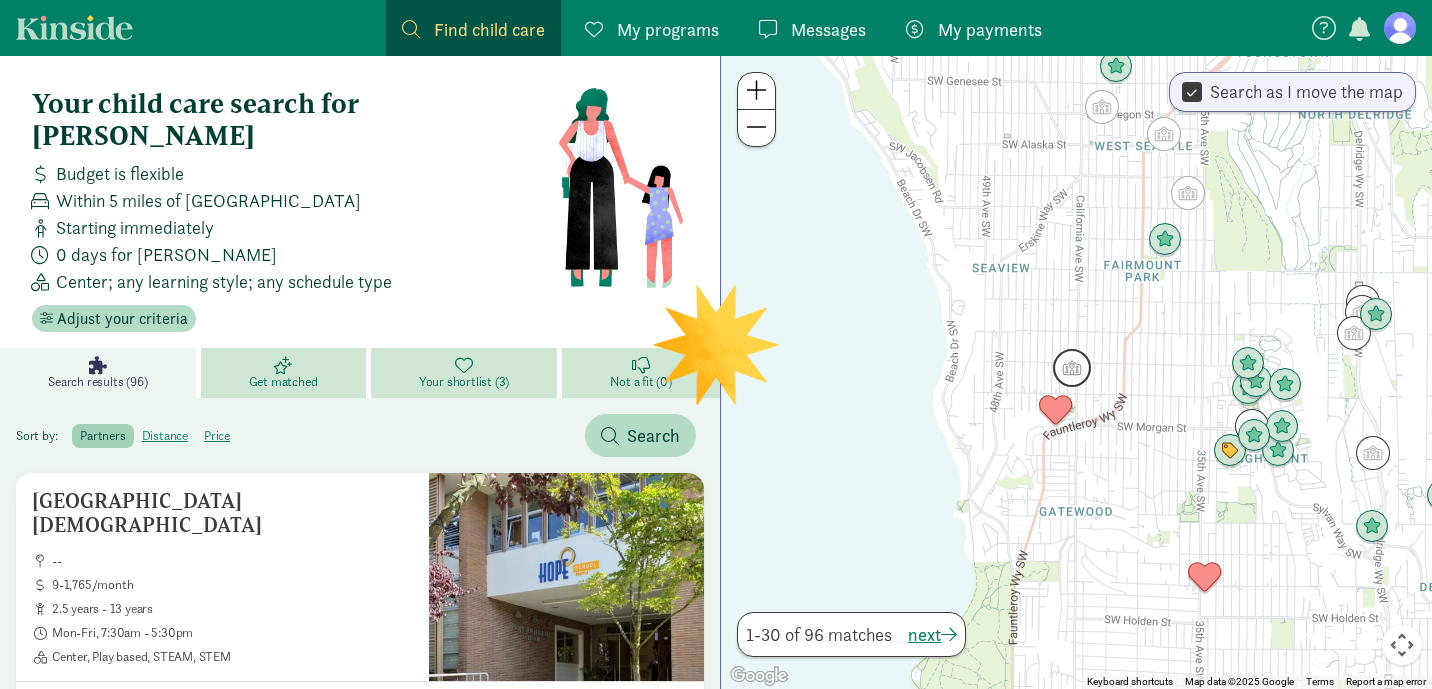 click at bounding box center (1072, 368) 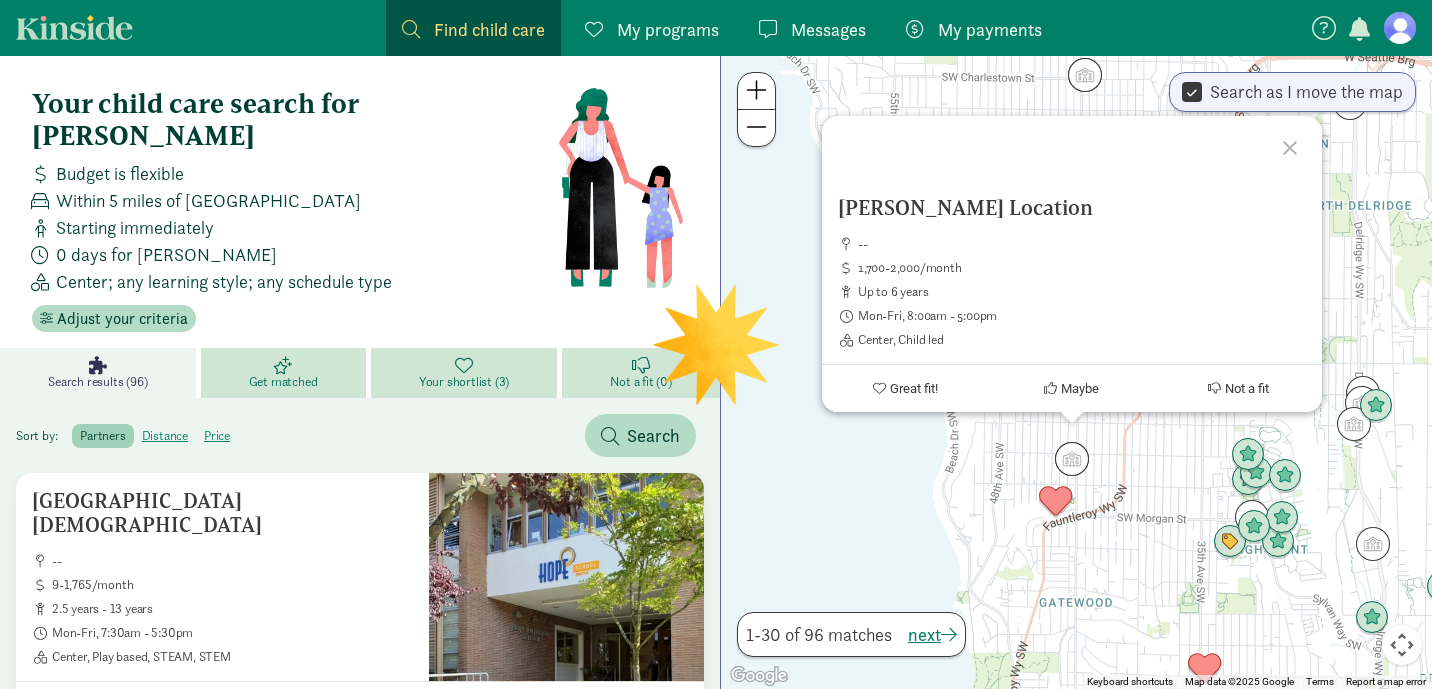 click at bounding box center (1056, 502) 